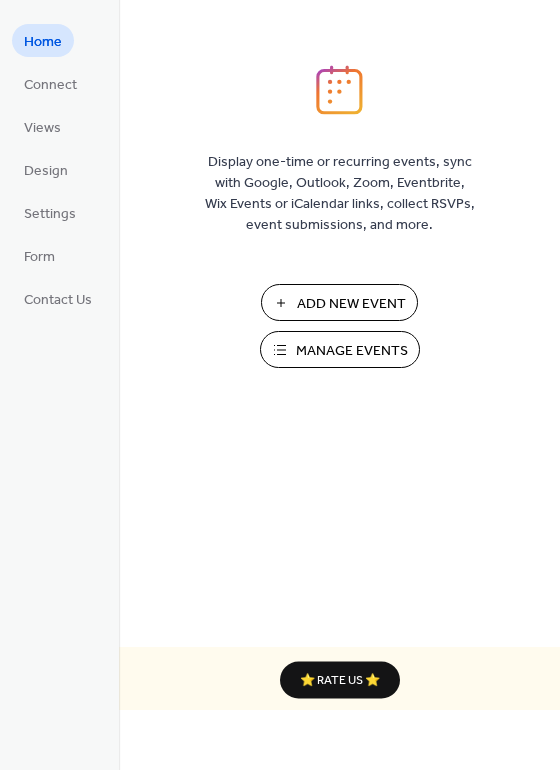 scroll, scrollTop: 0, scrollLeft: 0, axis: both 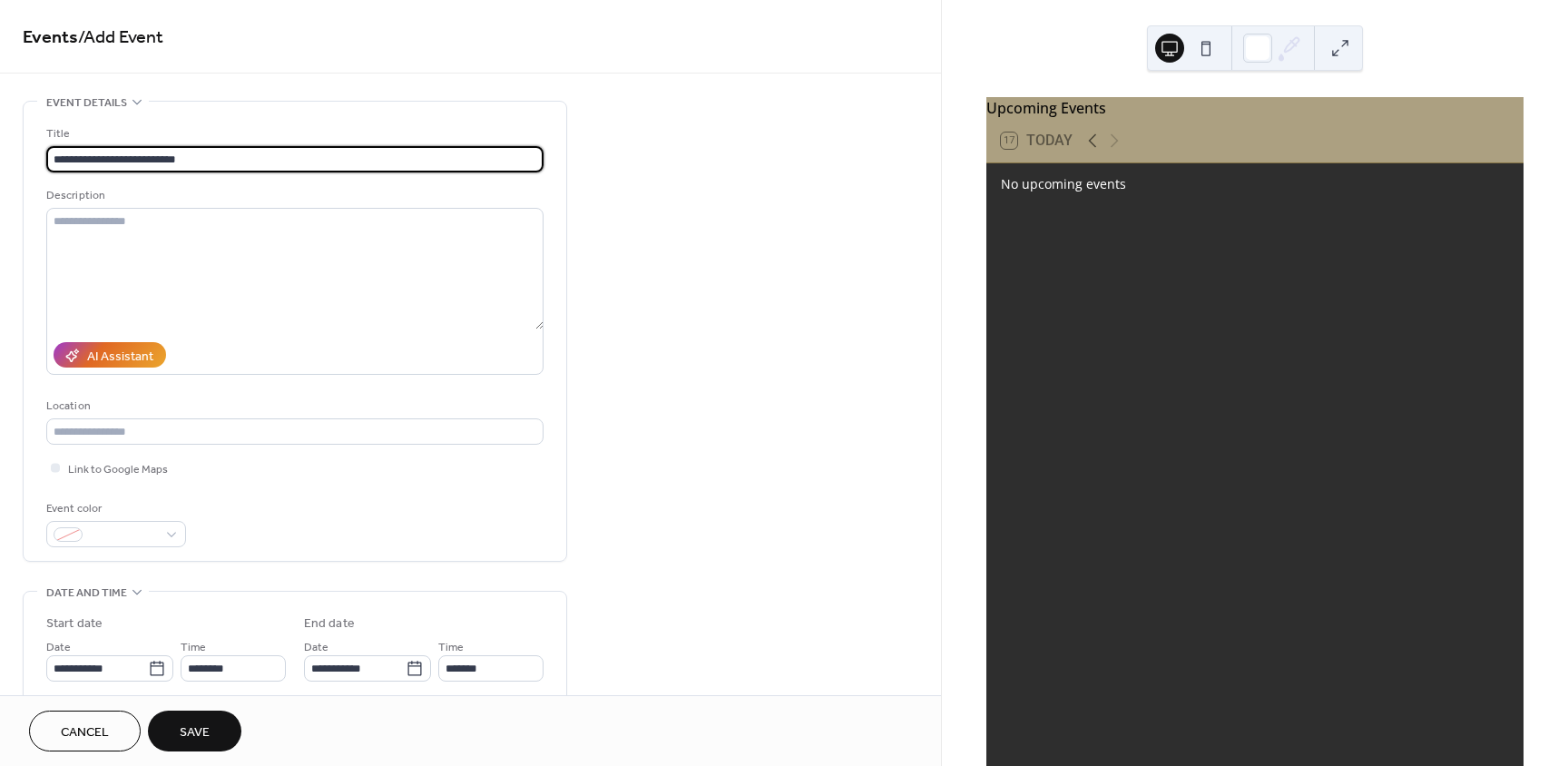 type on "**********" 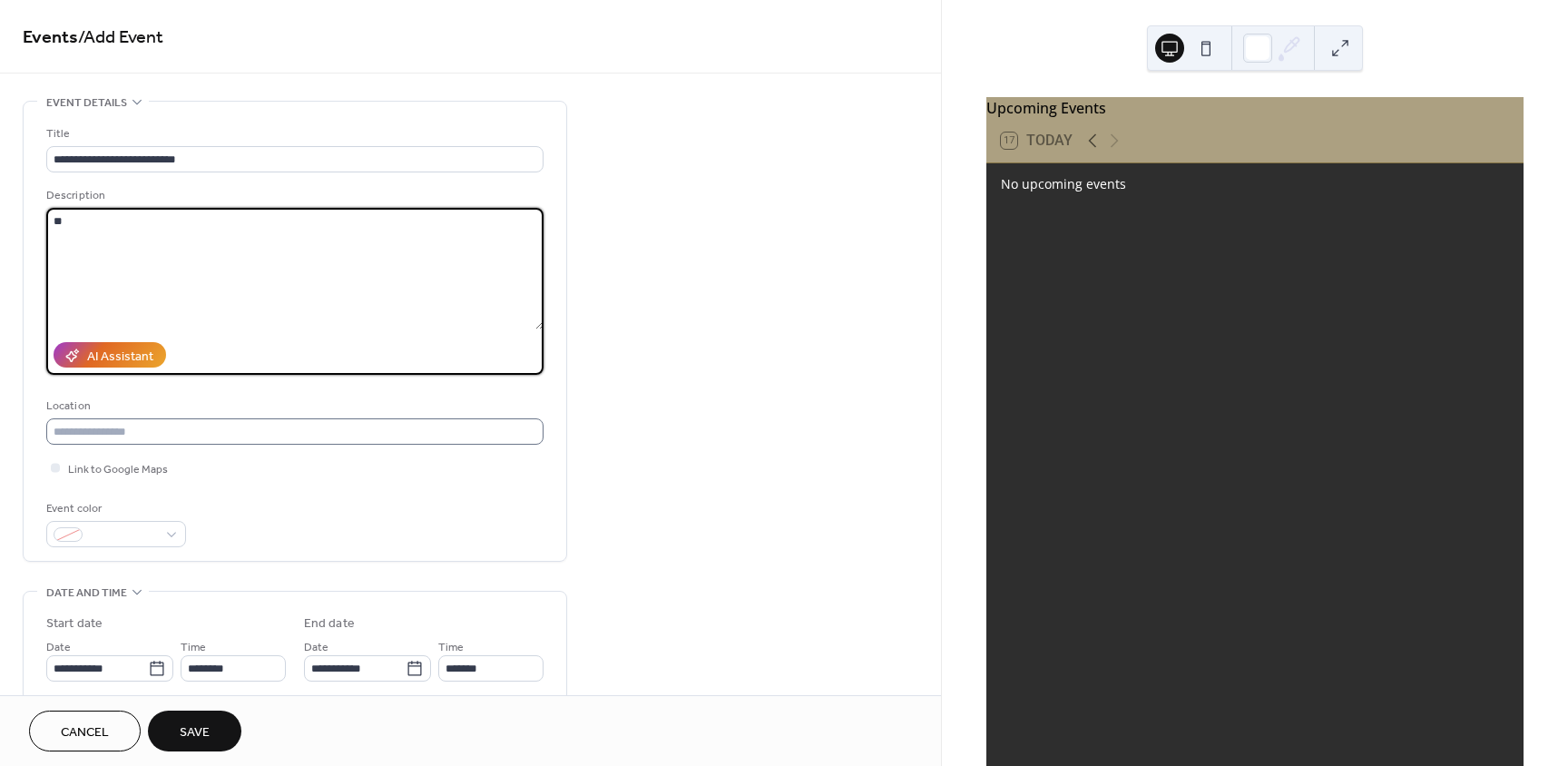 type on "*" 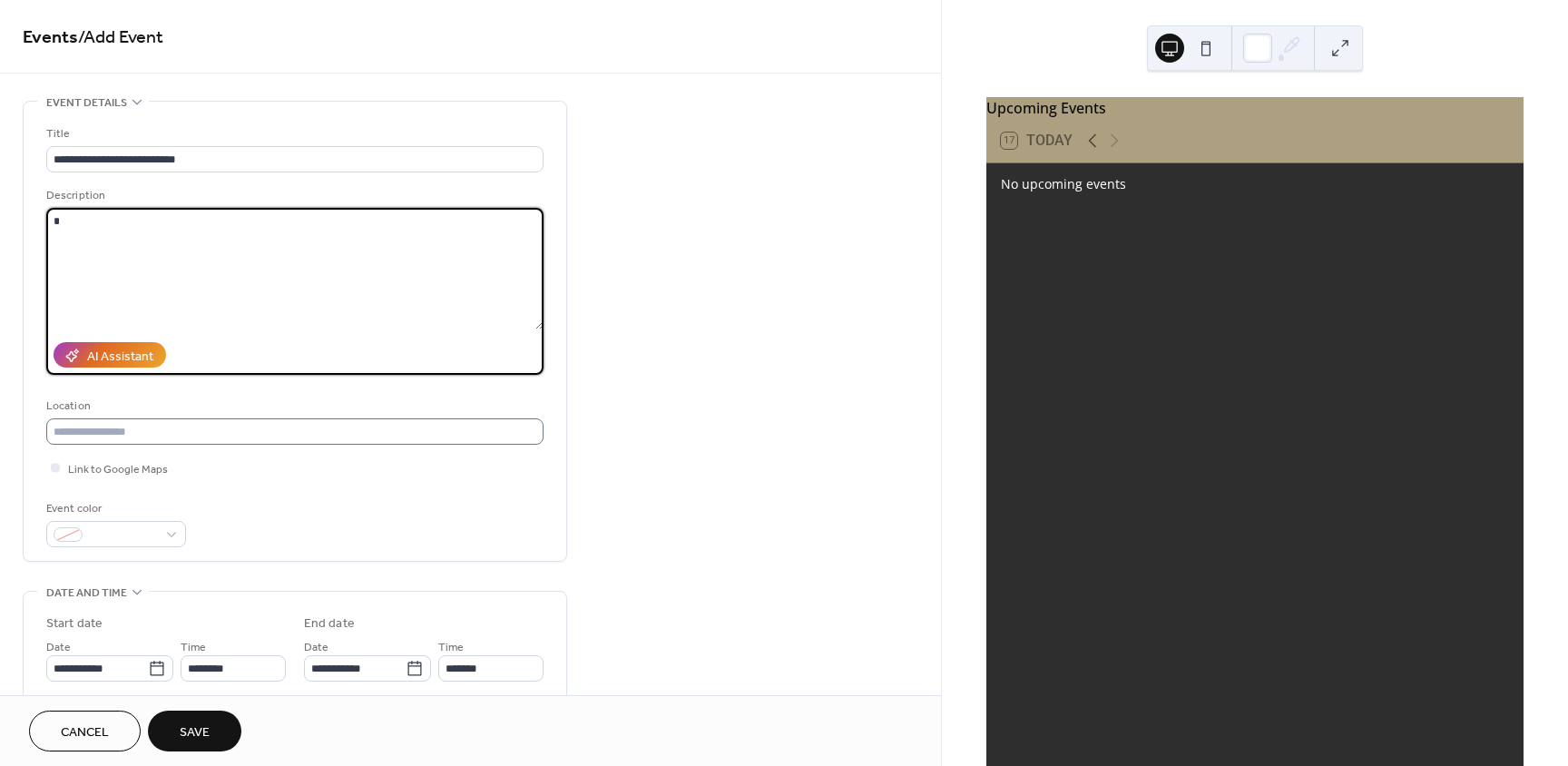 type 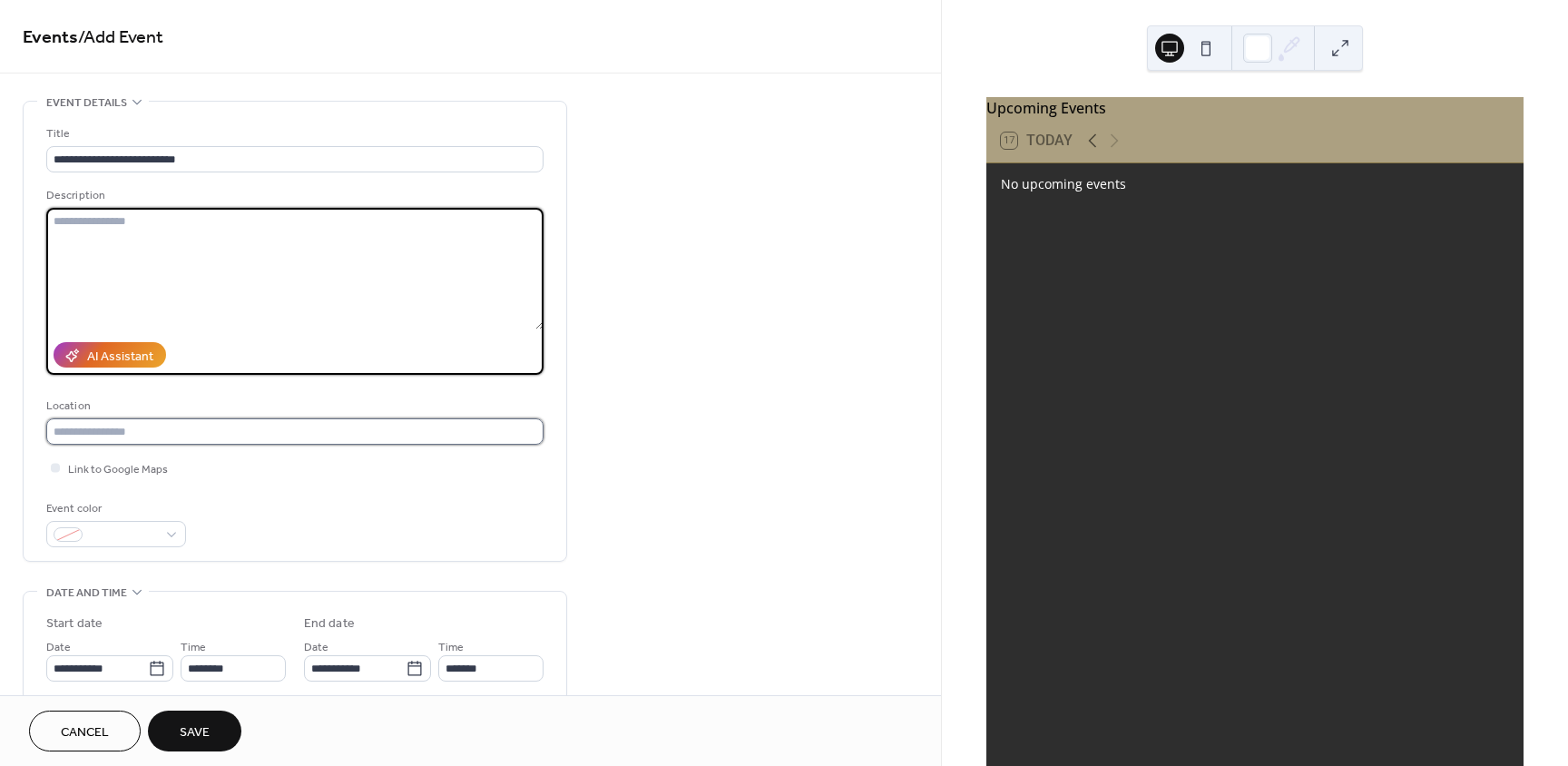 click at bounding box center (295, 431) 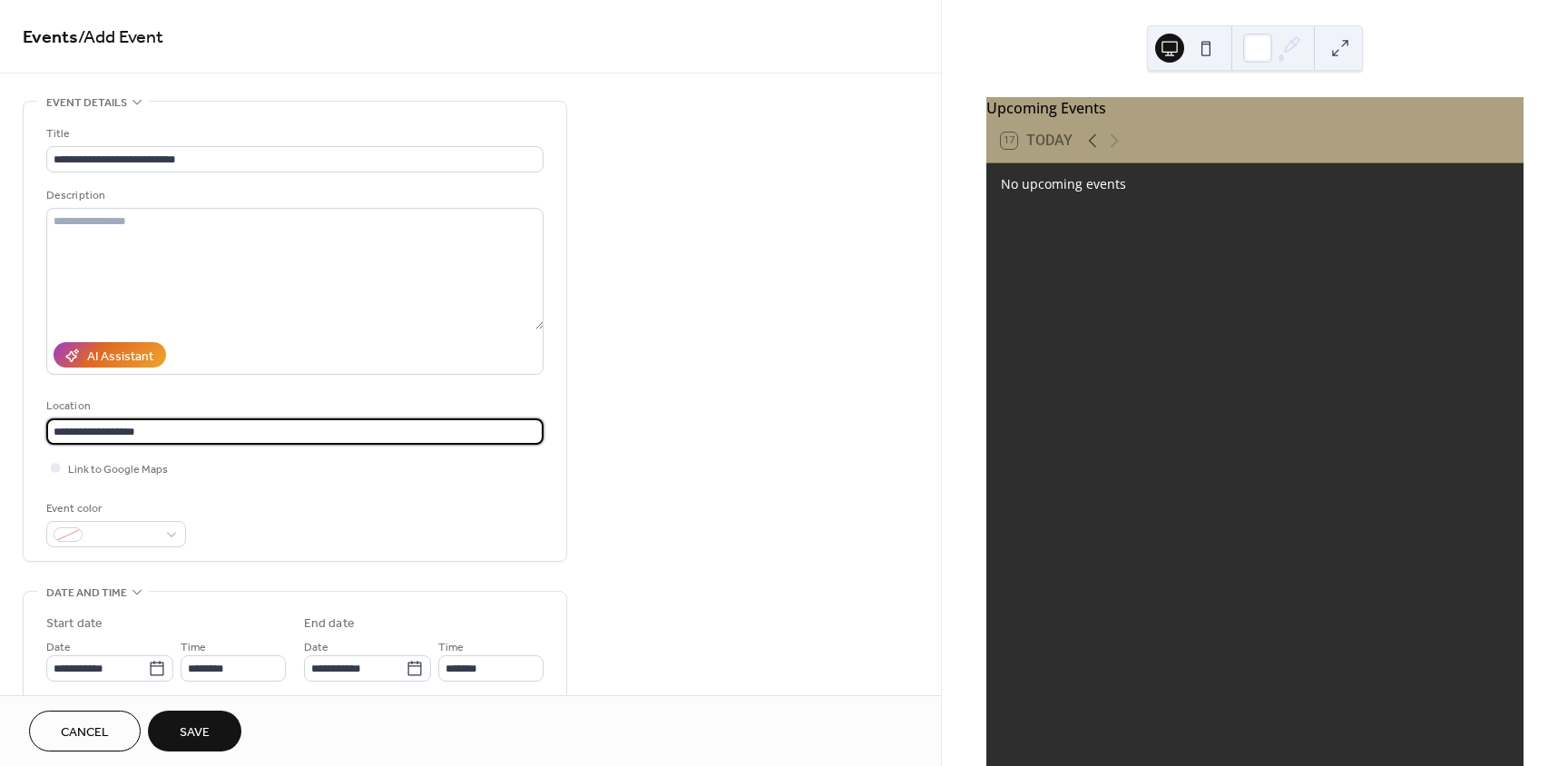scroll, scrollTop: 272, scrollLeft: 0, axis: vertical 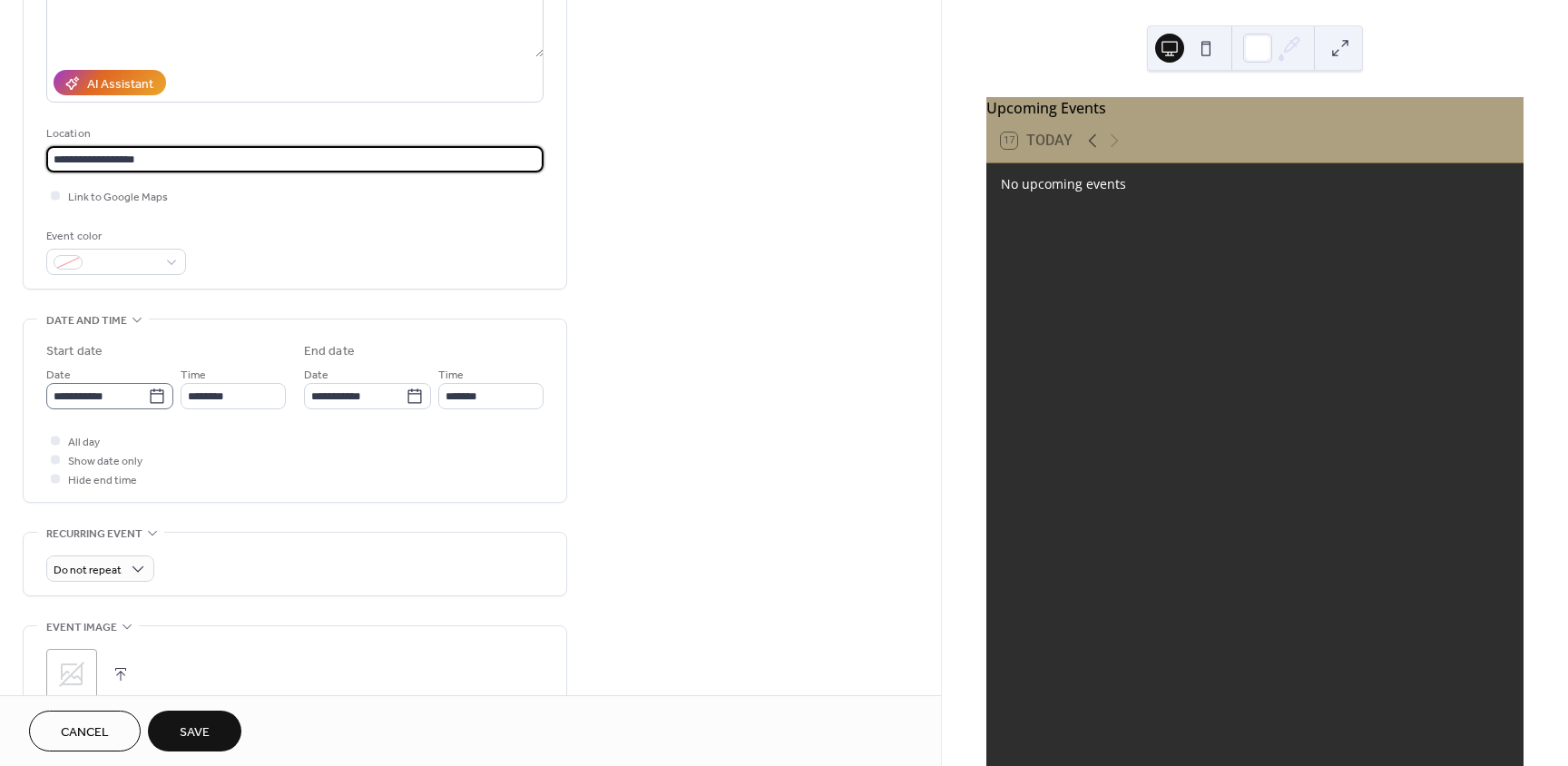 type on "**********" 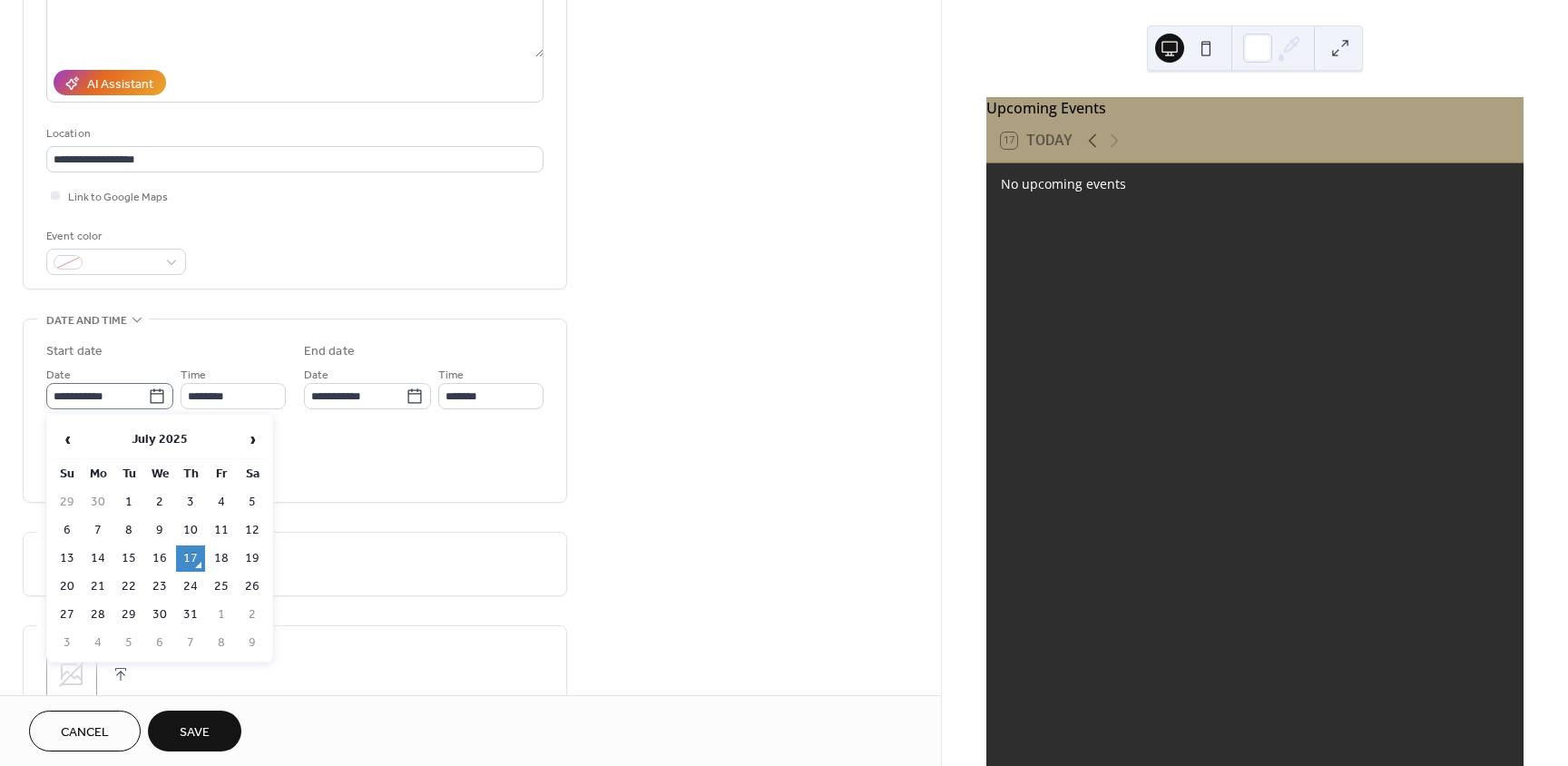 click 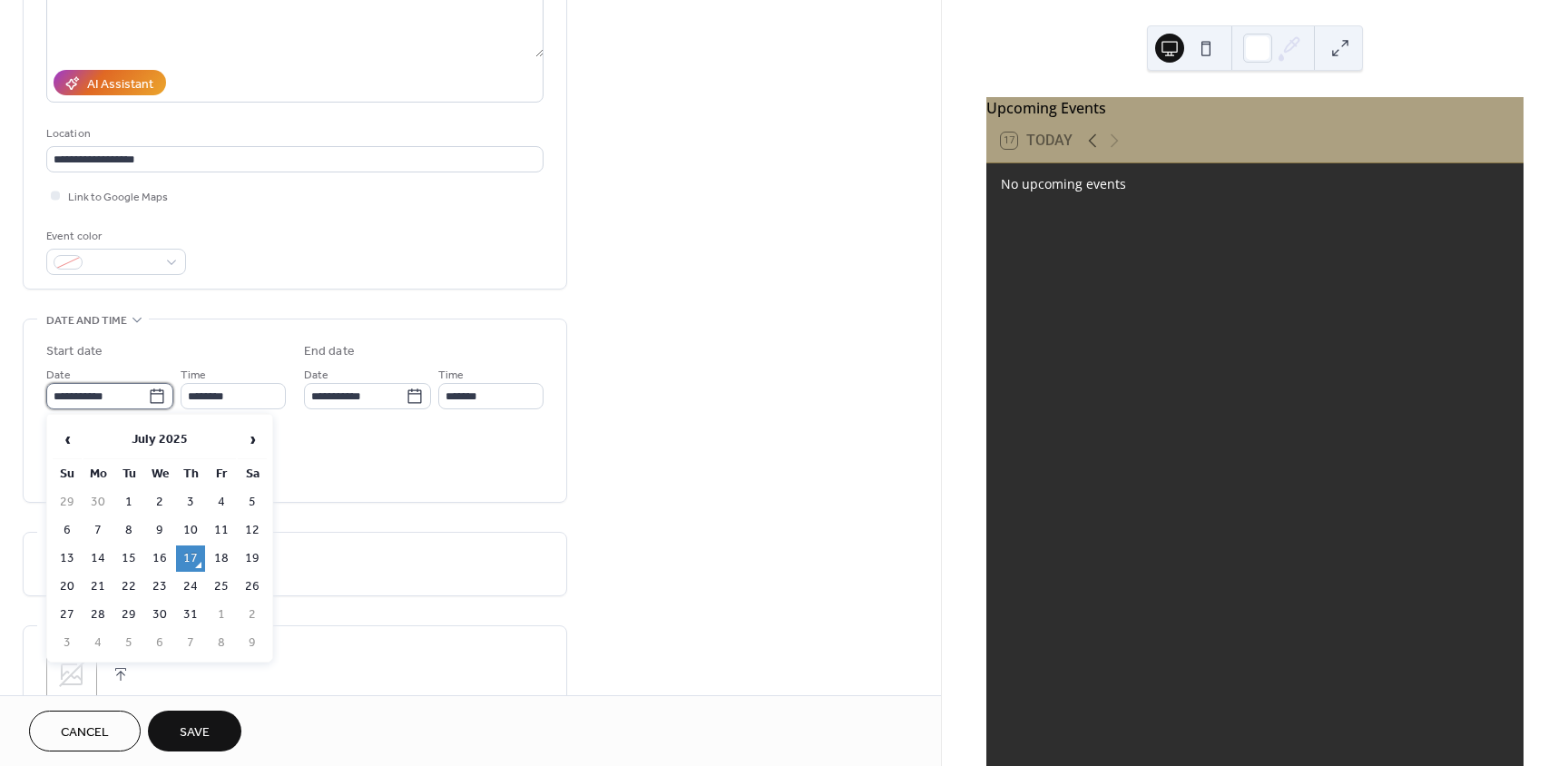 click on "**********" at bounding box center [97, 396] 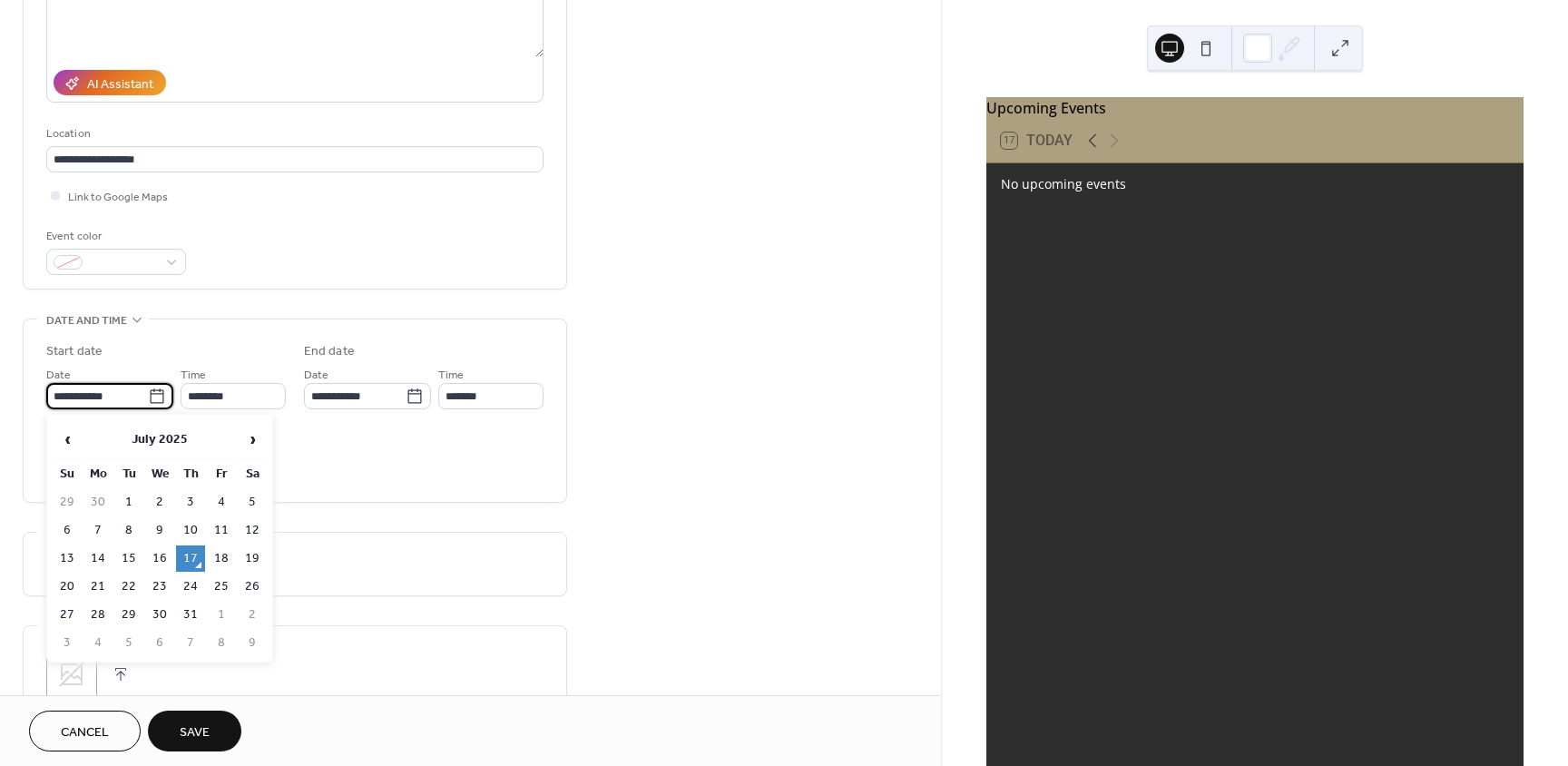 click on "27" at bounding box center (67, 614) 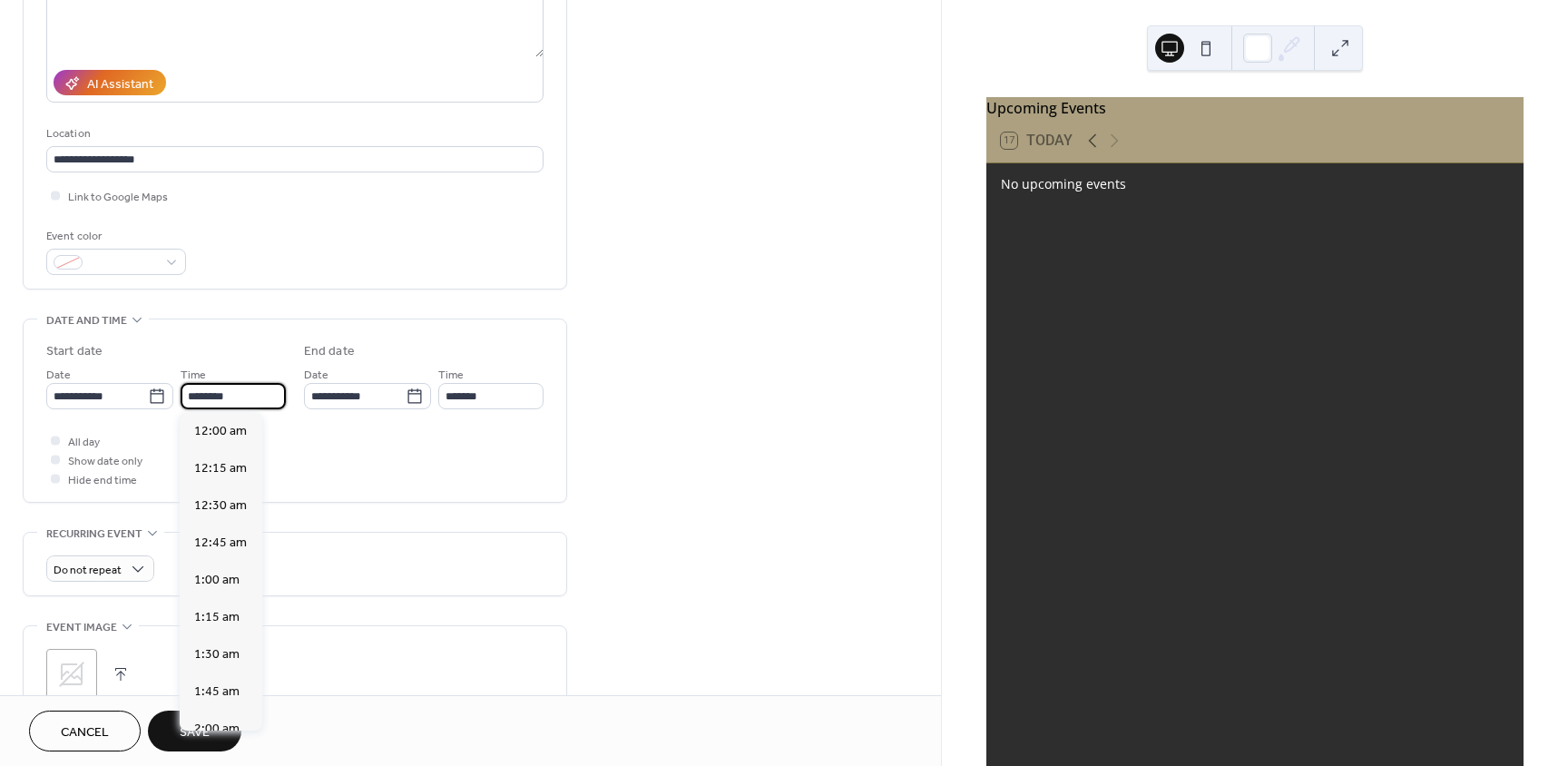 click on "********" at bounding box center [233, 396] 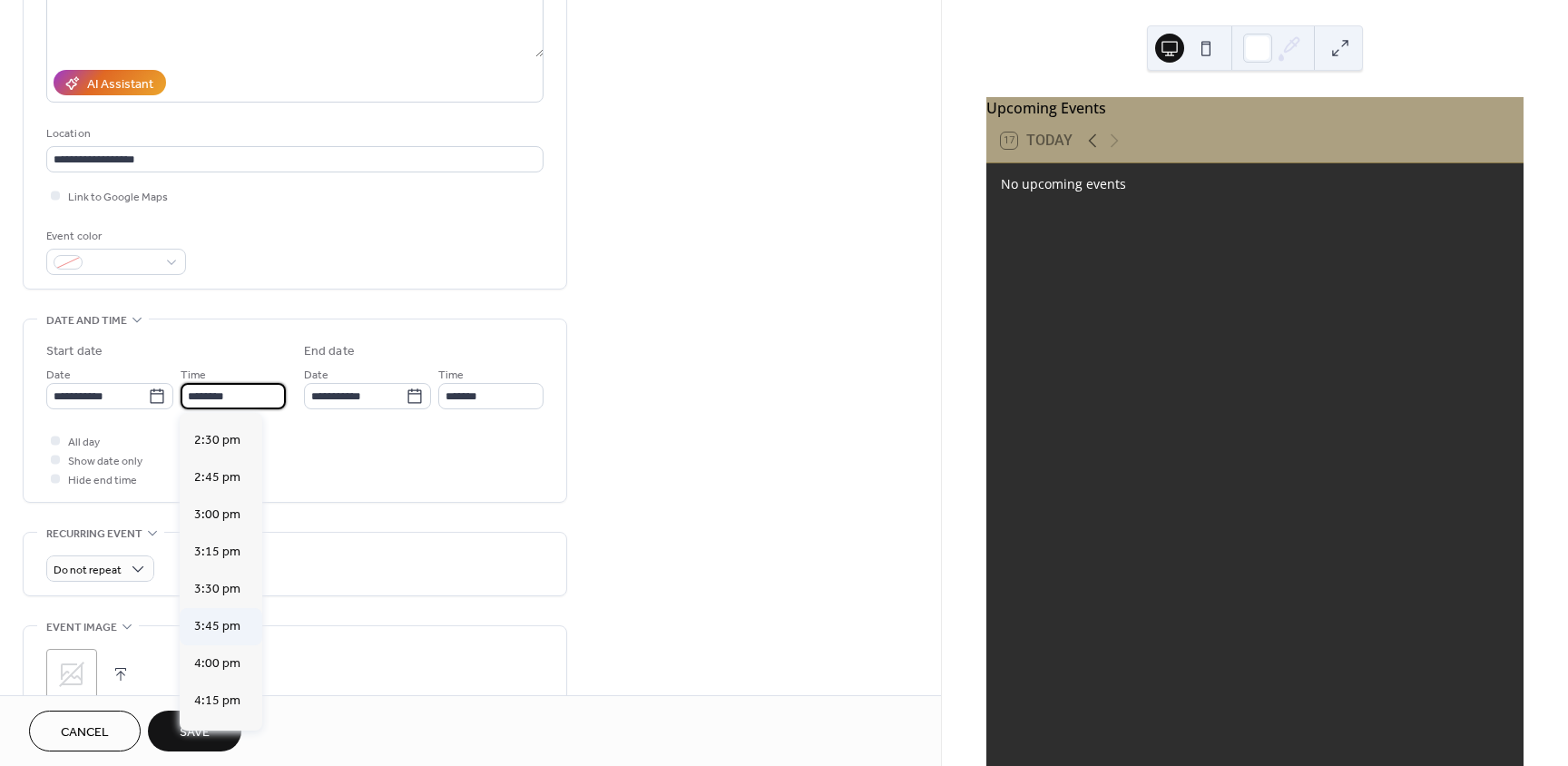 scroll, scrollTop: 2240, scrollLeft: 0, axis: vertical 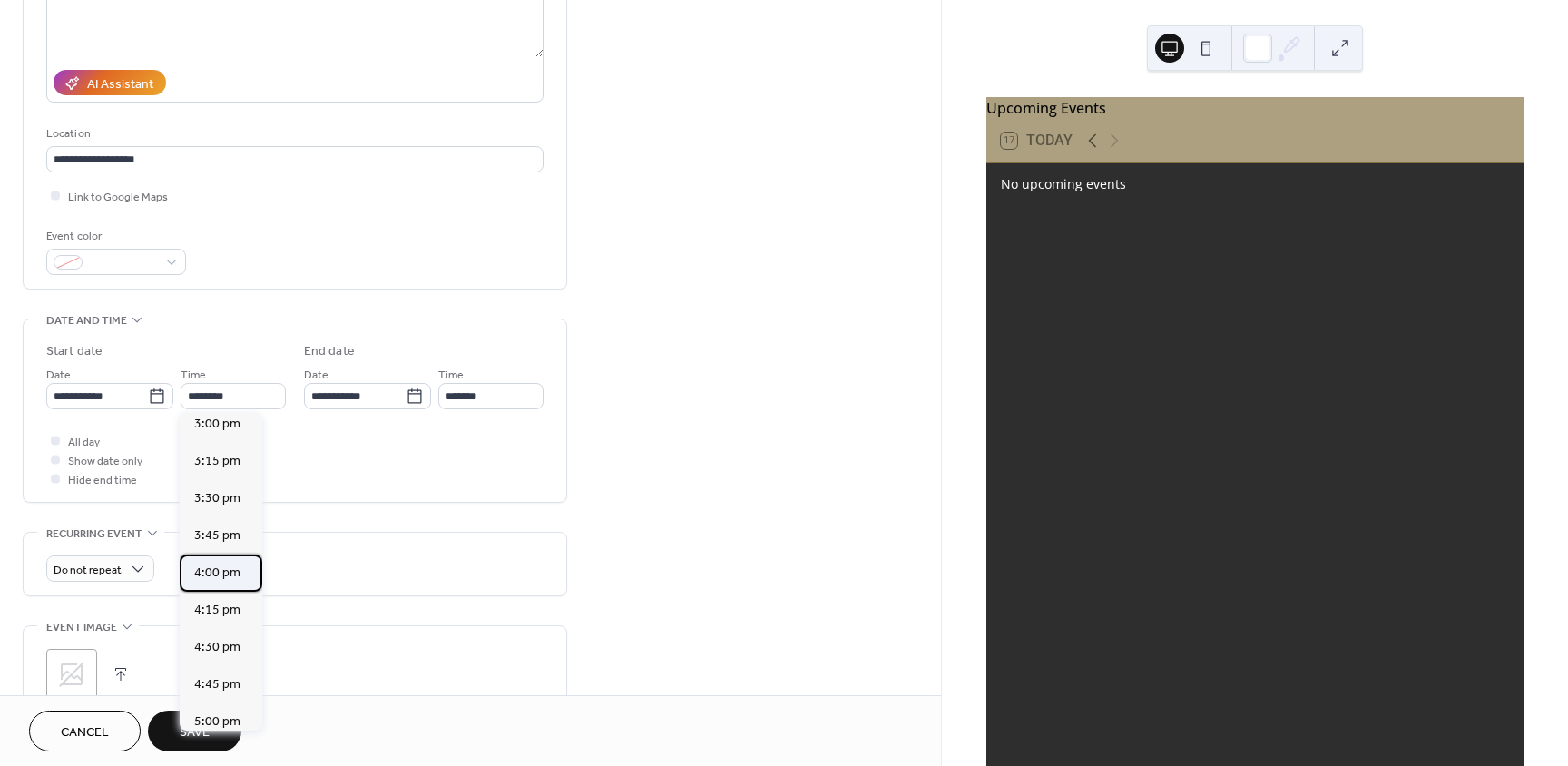 click on "4:00 pm" at bounding box center [217, 573] 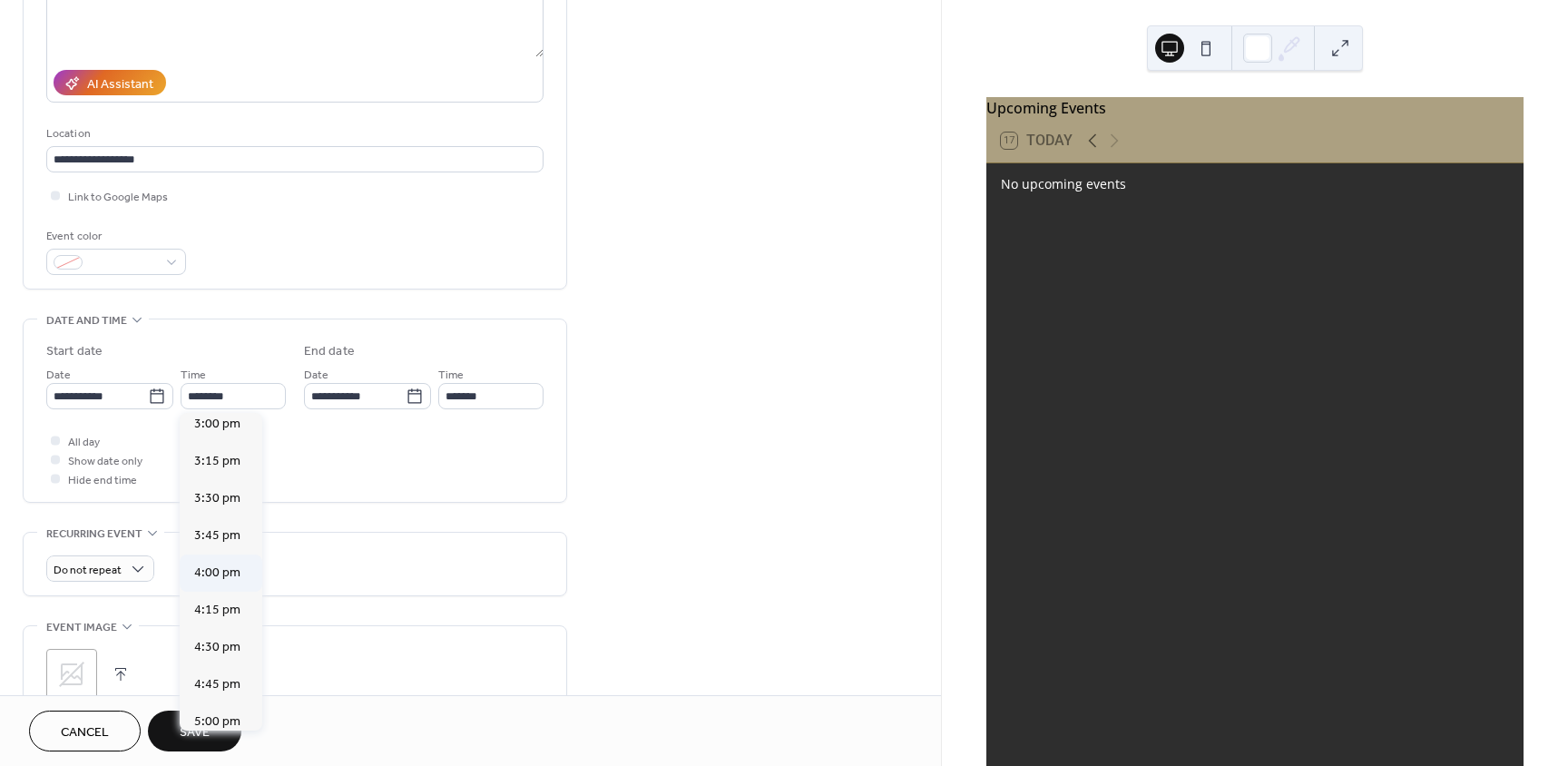 type on "*******" 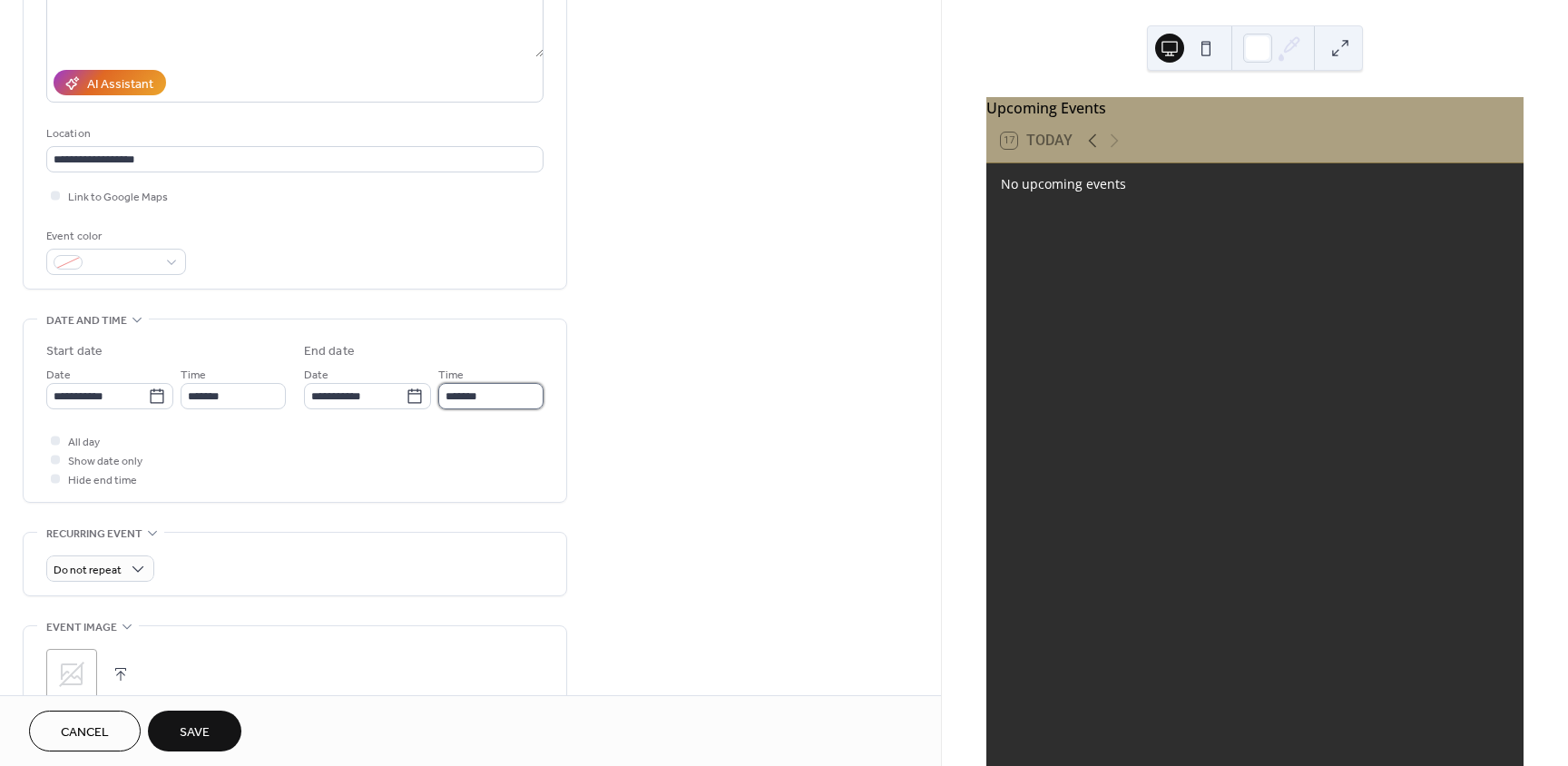 click on "*******" at bounding box center [491, 396] 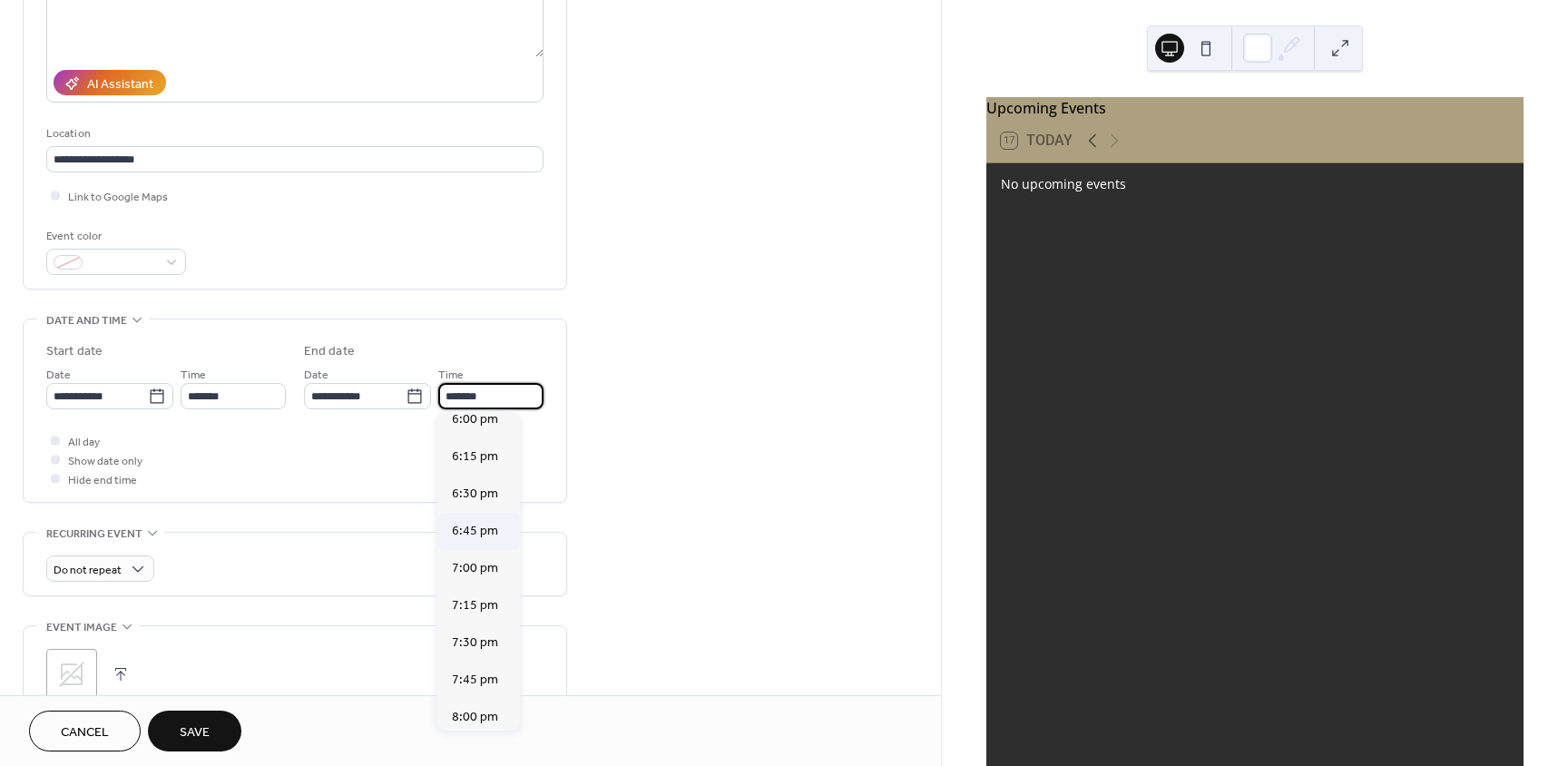 scroll, scrollTop: 363, scrollLeft: 0, axis: vertical 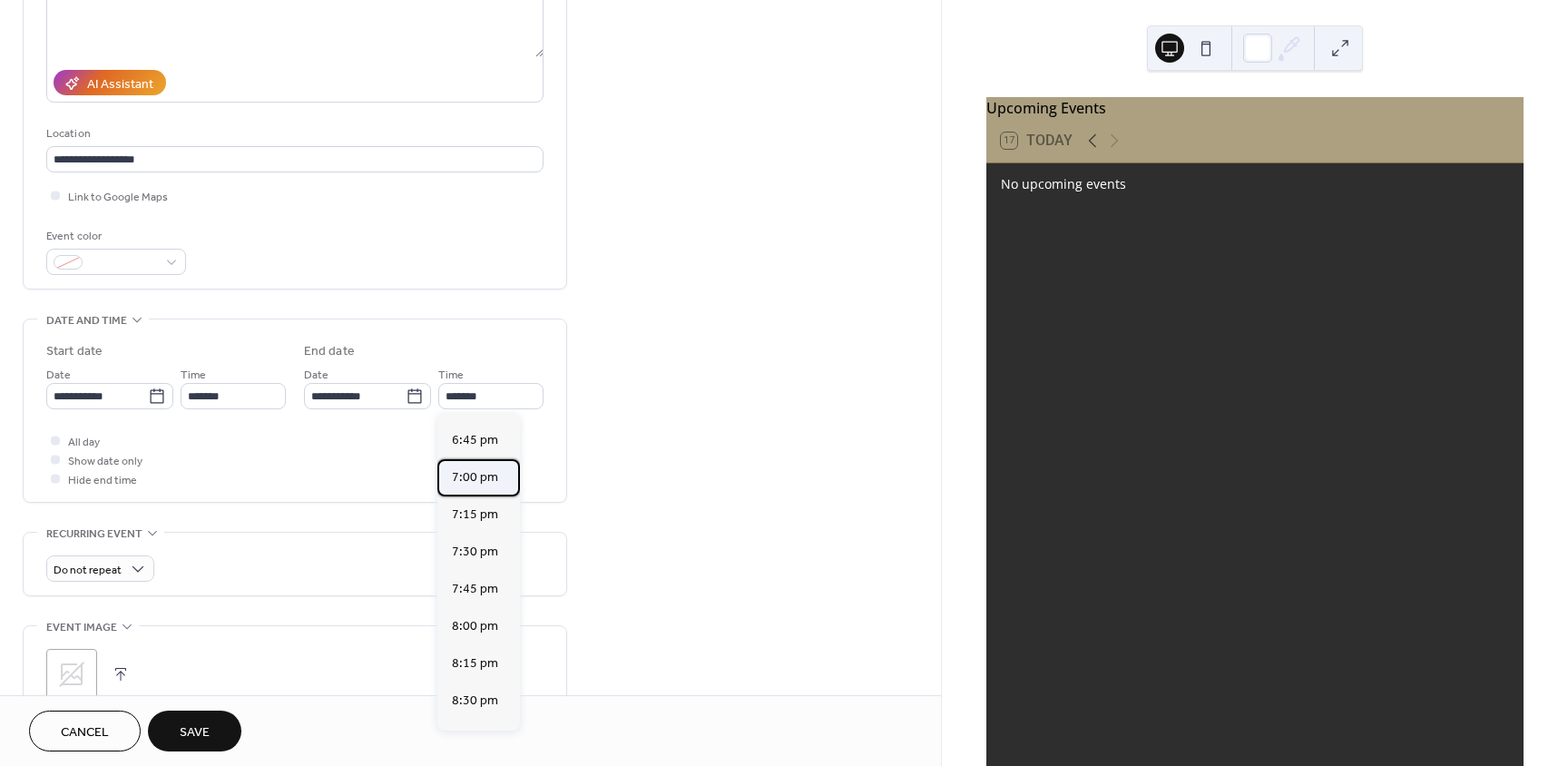 click on "7:00 pm" at bounding box center (475, 477) 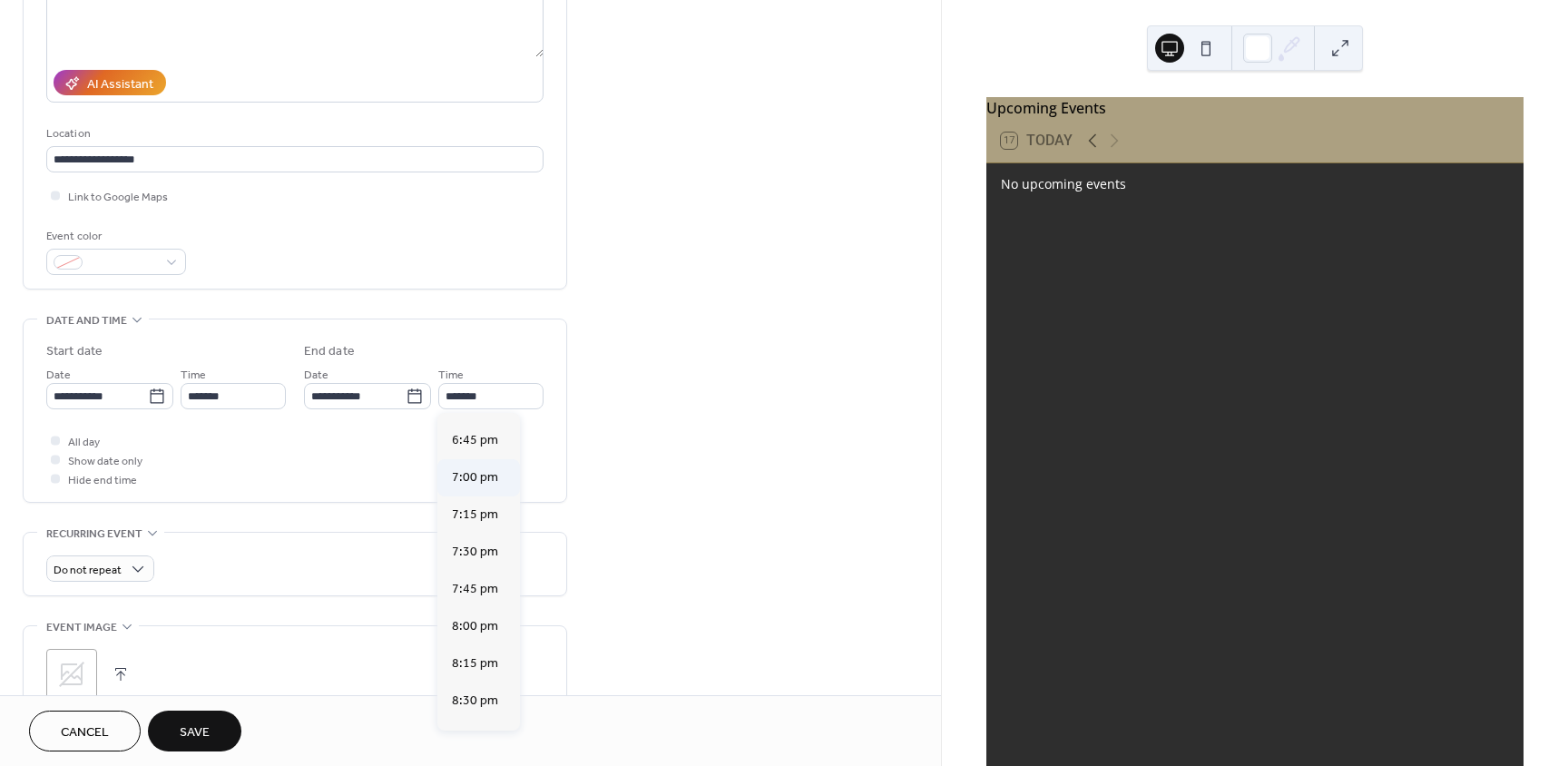 type on "*******" 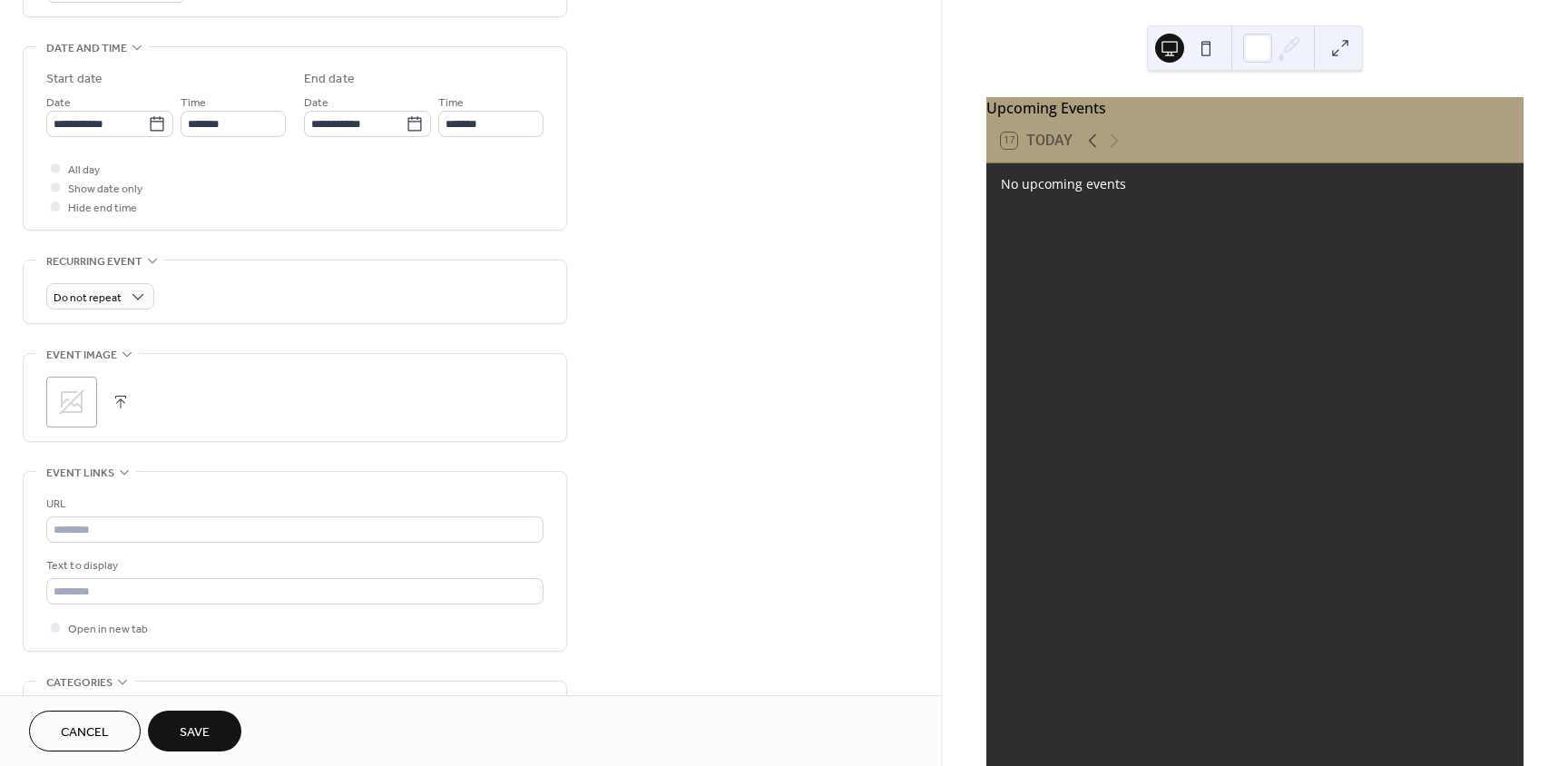 scroll, scrollTop: 0, scrollLeft: 0, axis: both 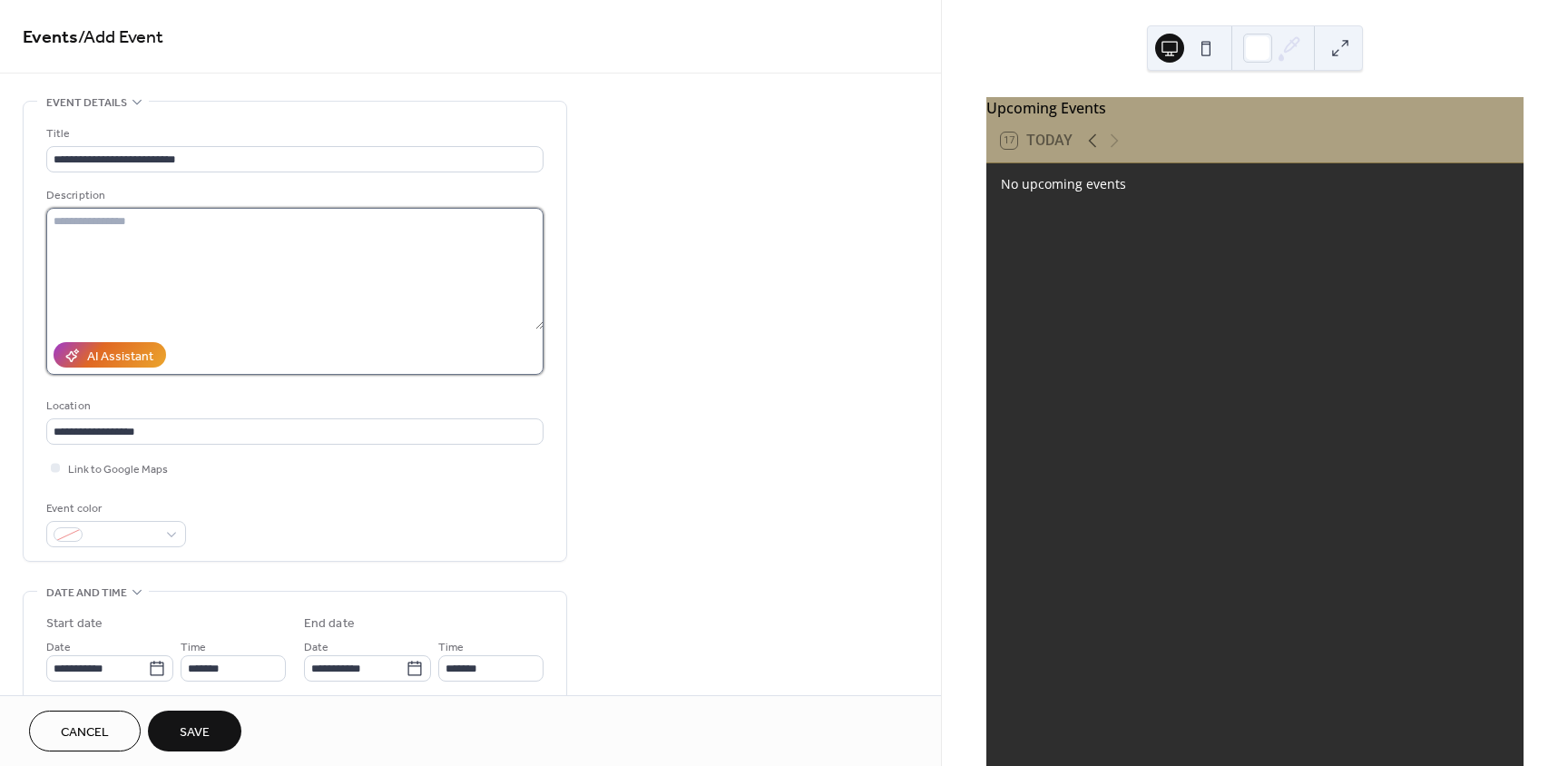 click at bounding box center (295, 269) 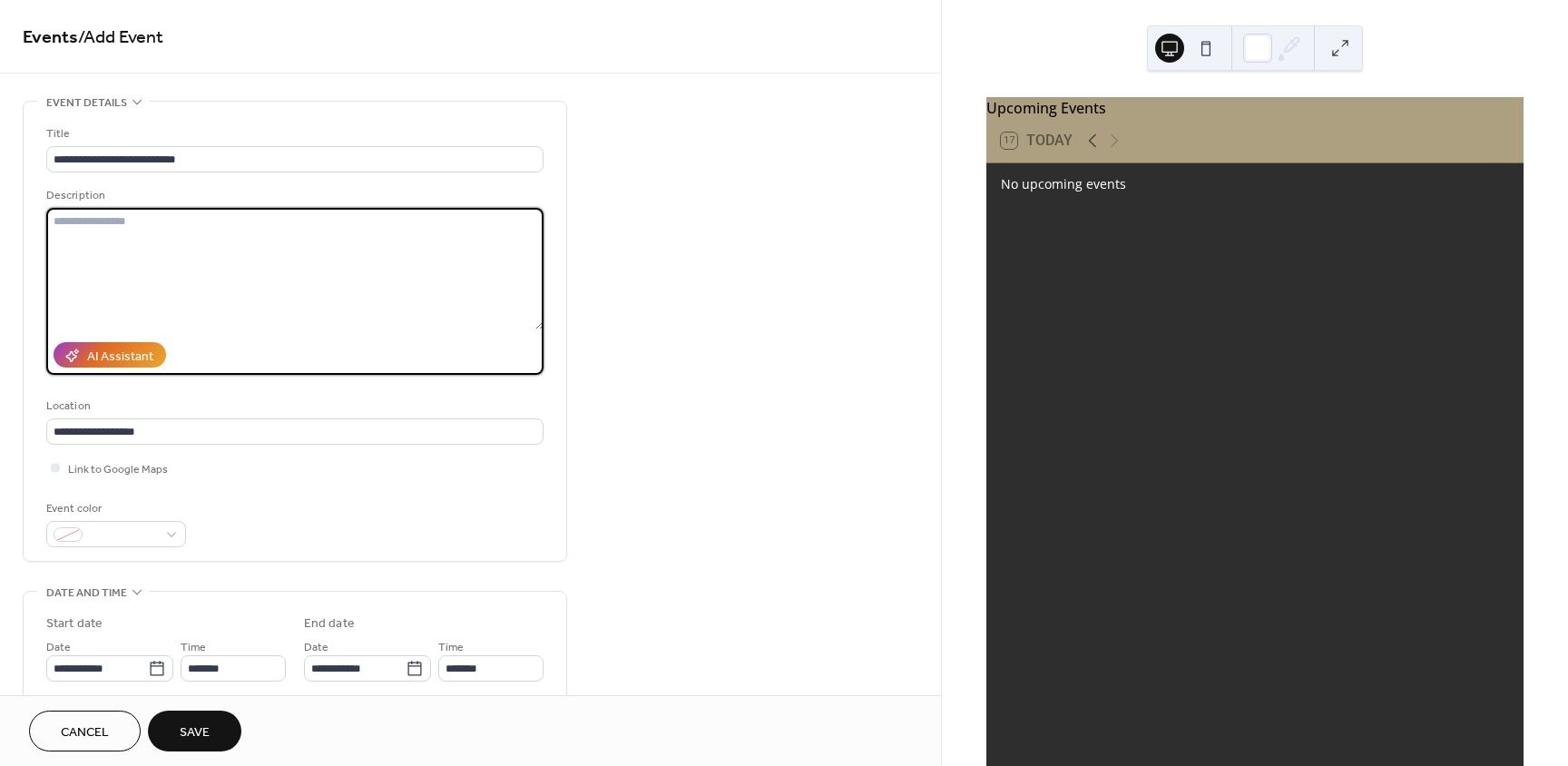 paste on "**********" 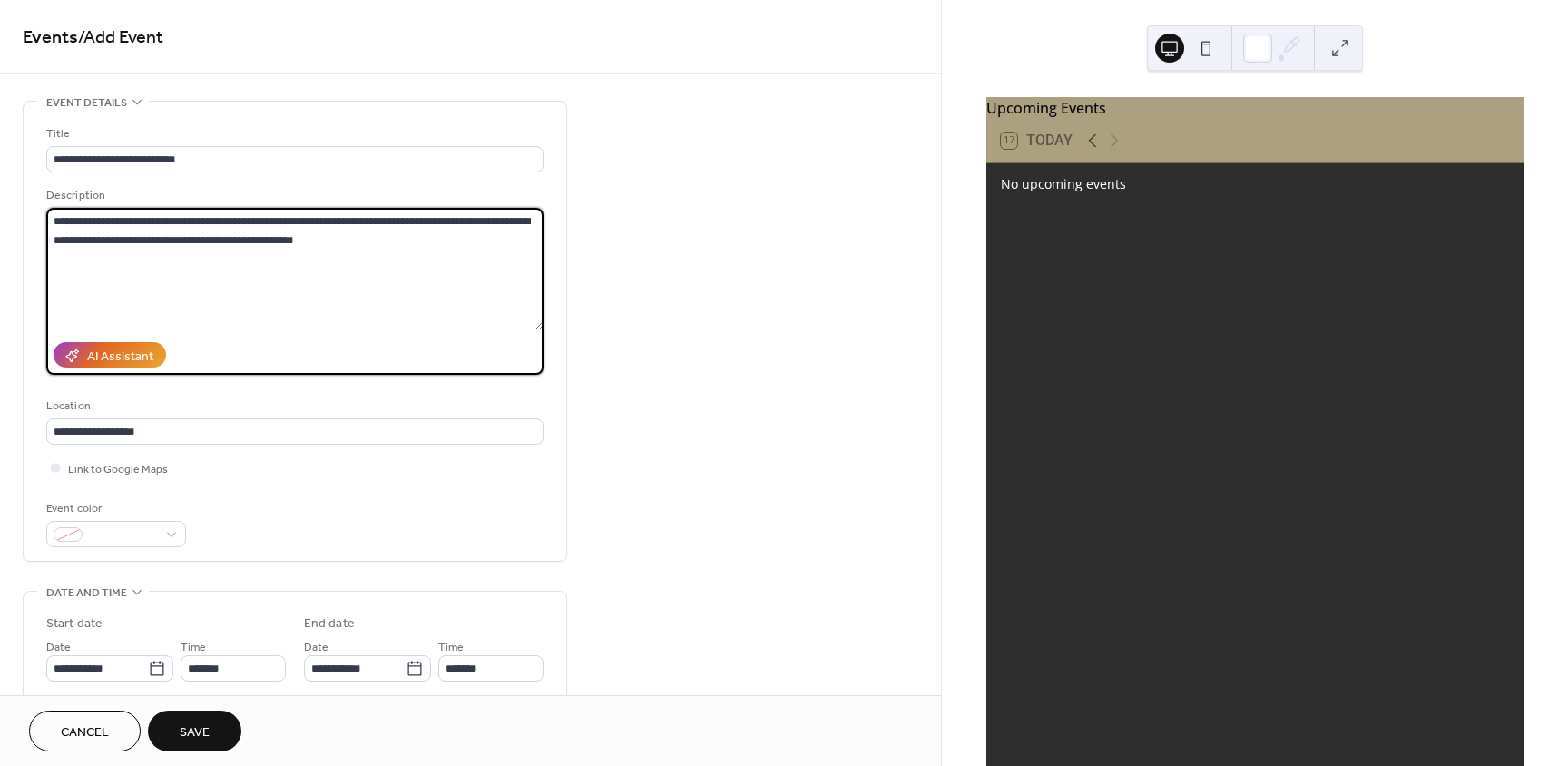 click on "**********" at bounding box center [295, 269] 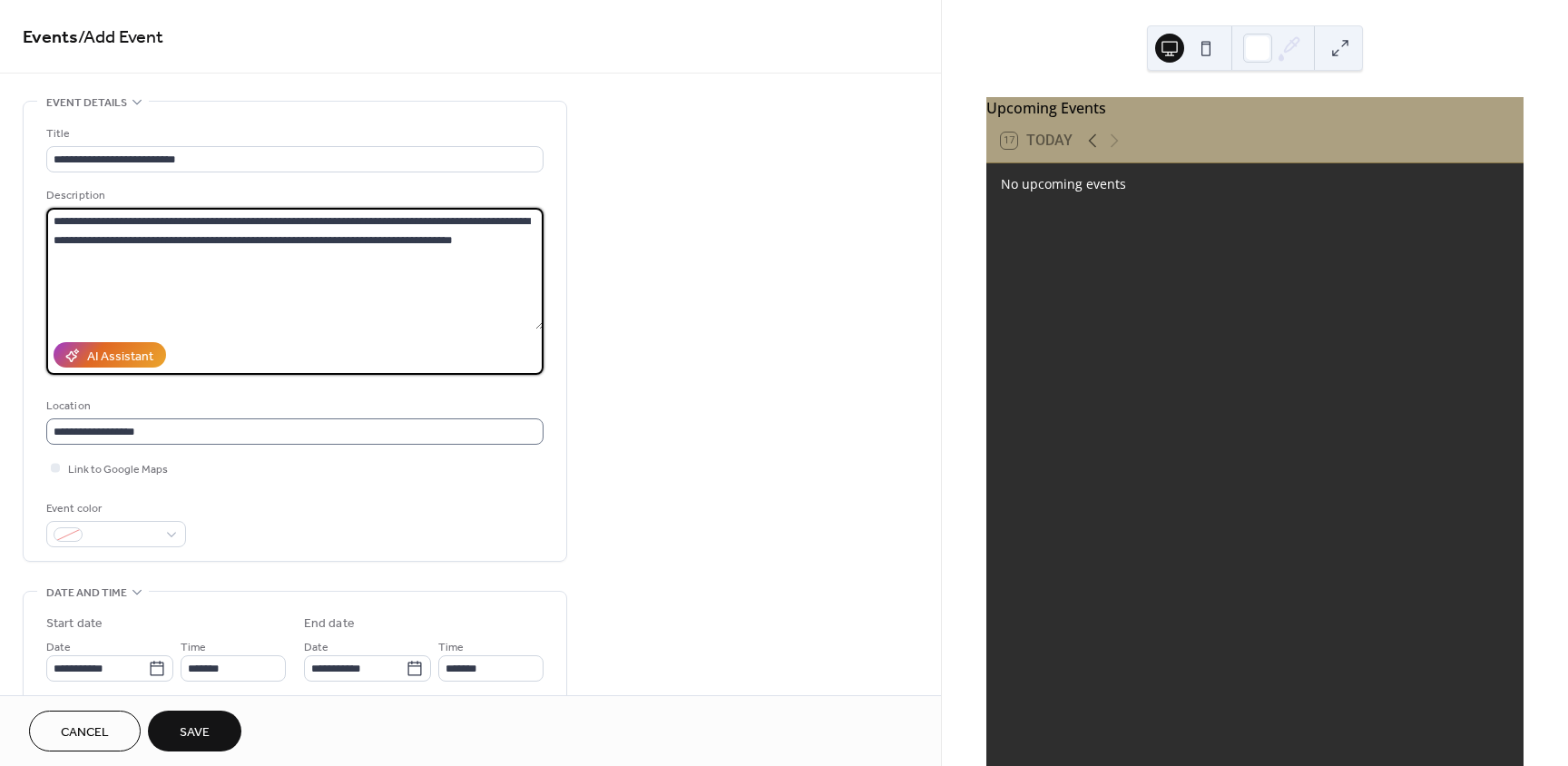 scroll, scrollTop: 91, scrollLeft: 0, axis: vertical 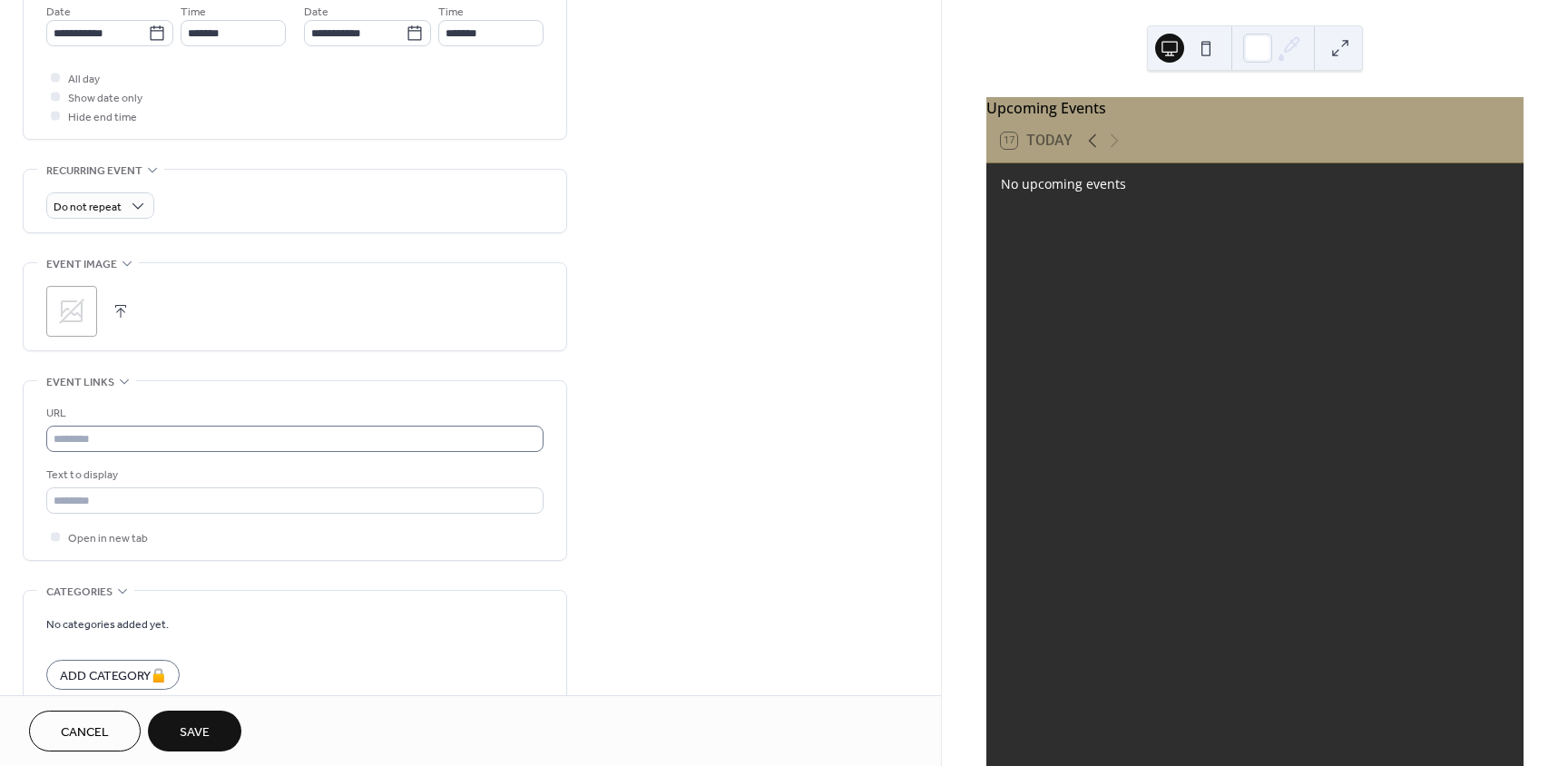 type on "**********" 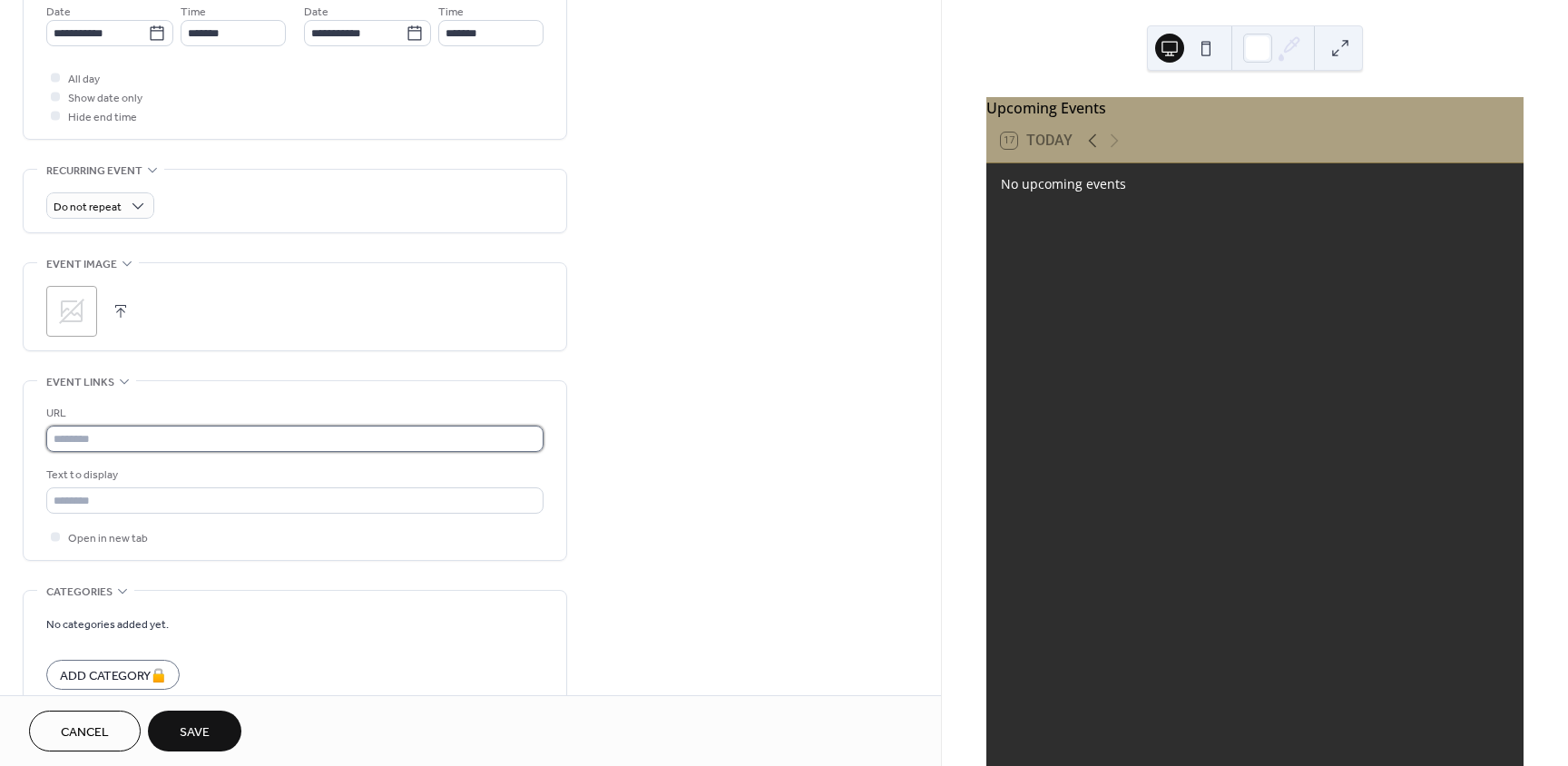 click at bounding box center [295, 438] 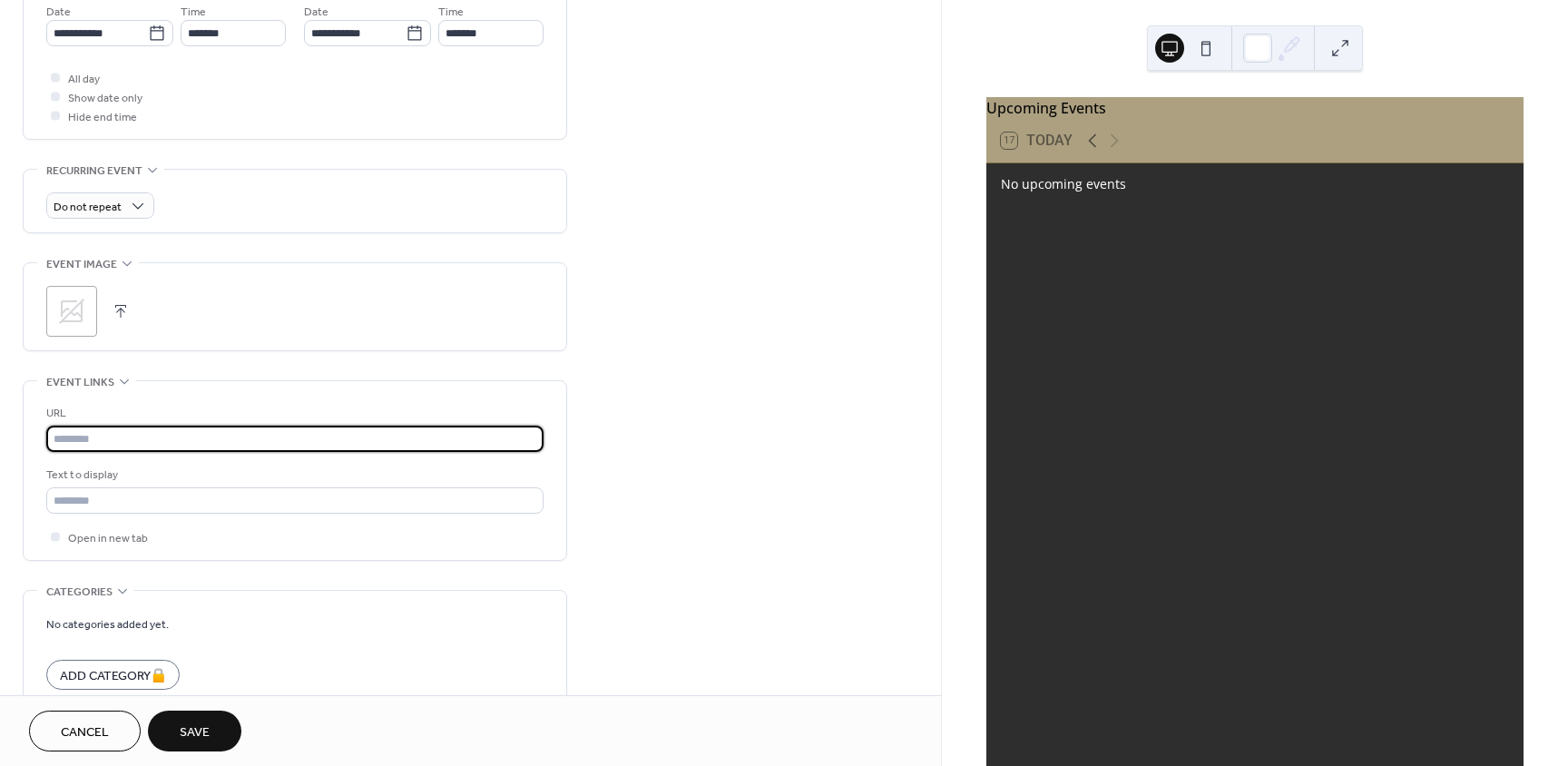 paste on "**********" 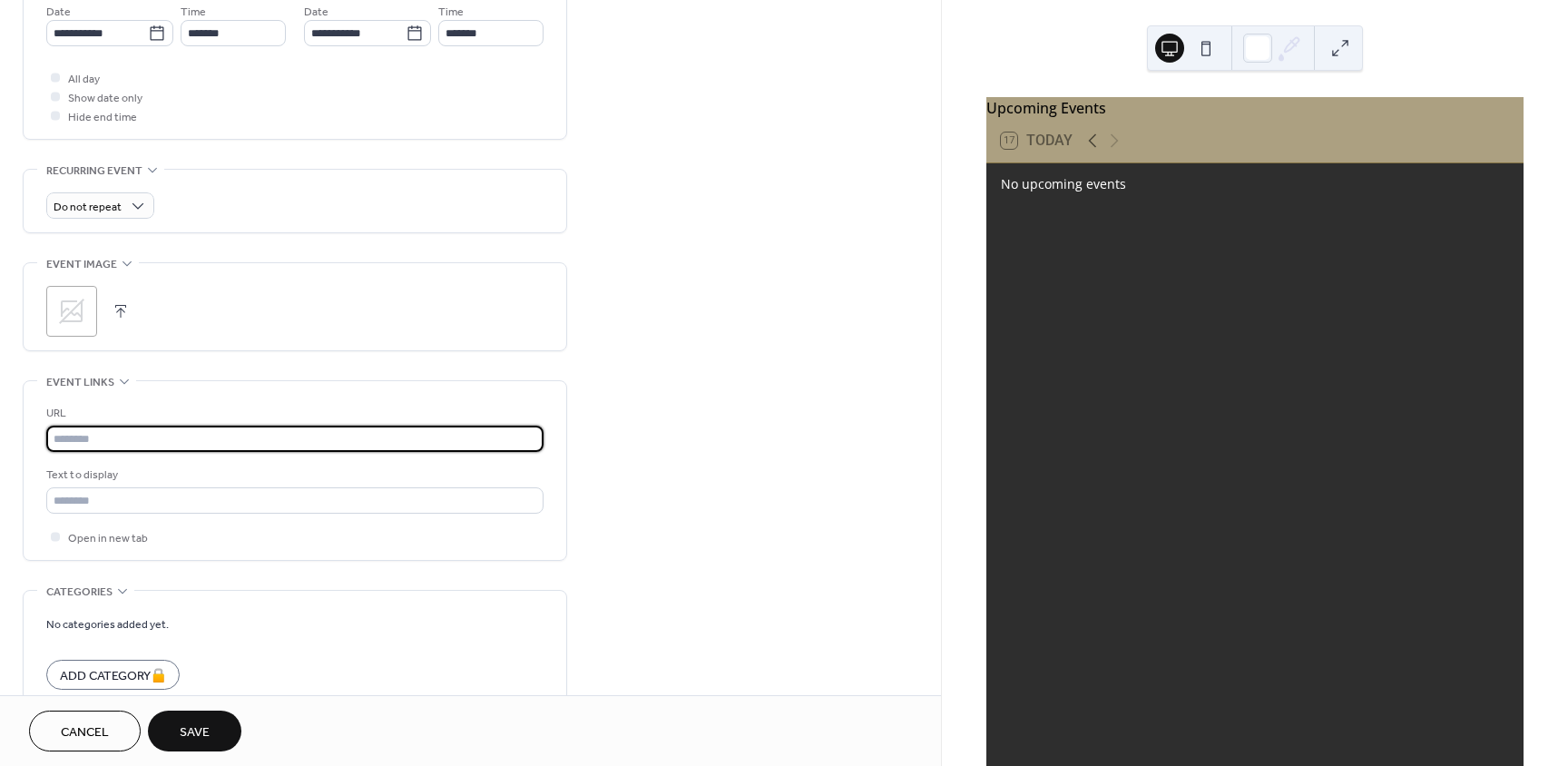 type on "**********" 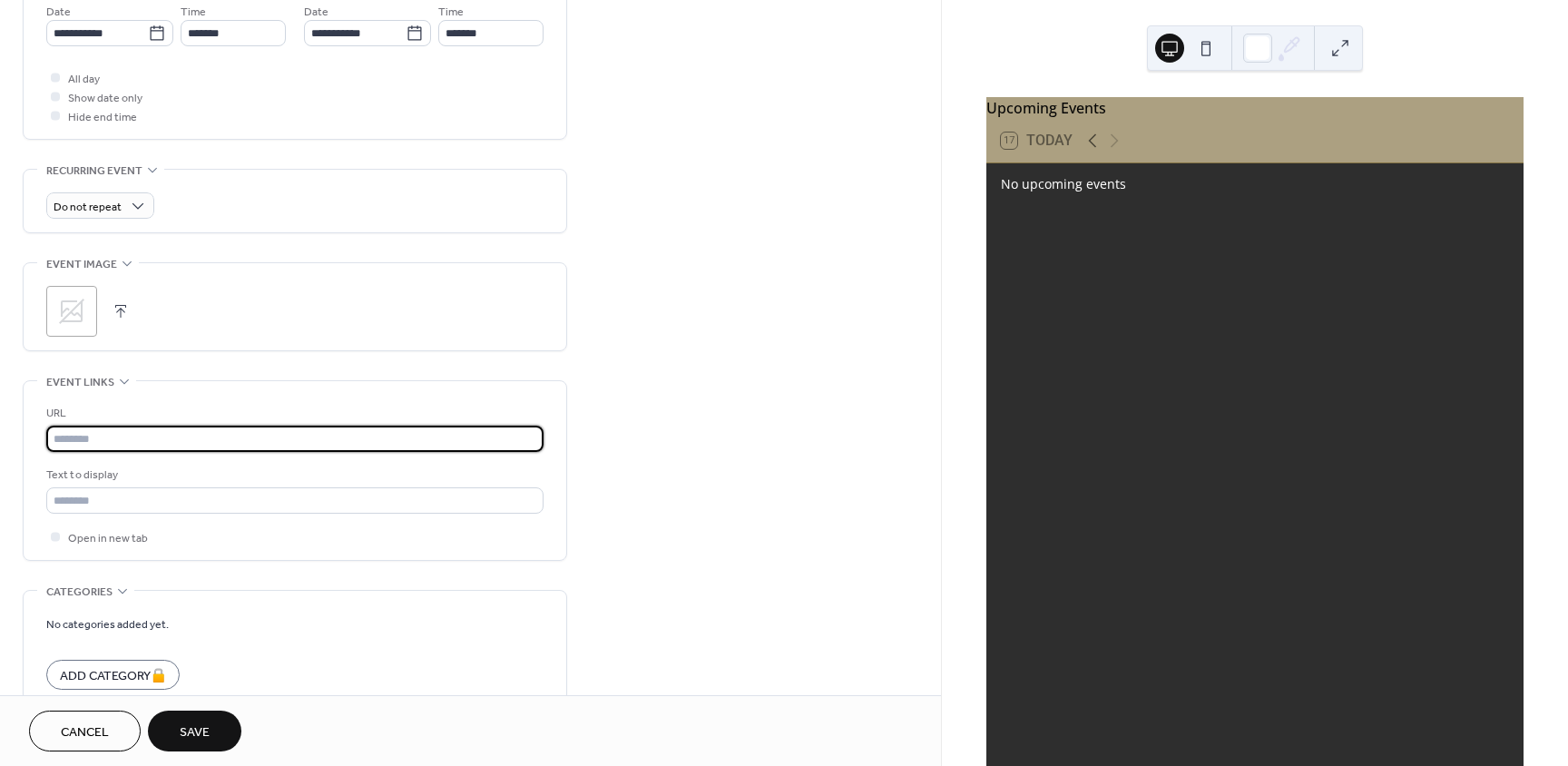scroll, scrollTop: 0, scrollLeft: 0, axis: both 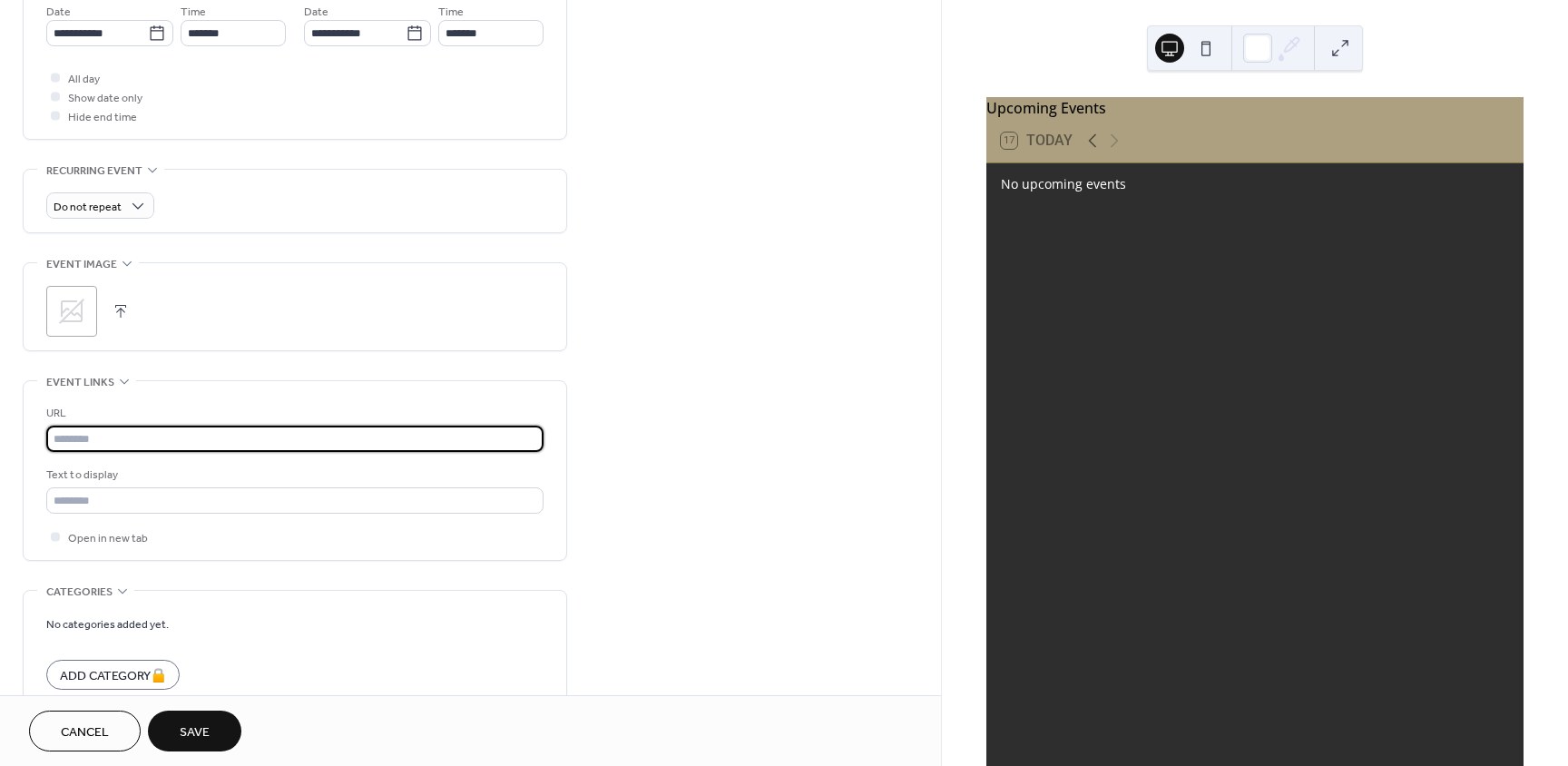 click at bounding box center [295, 438] 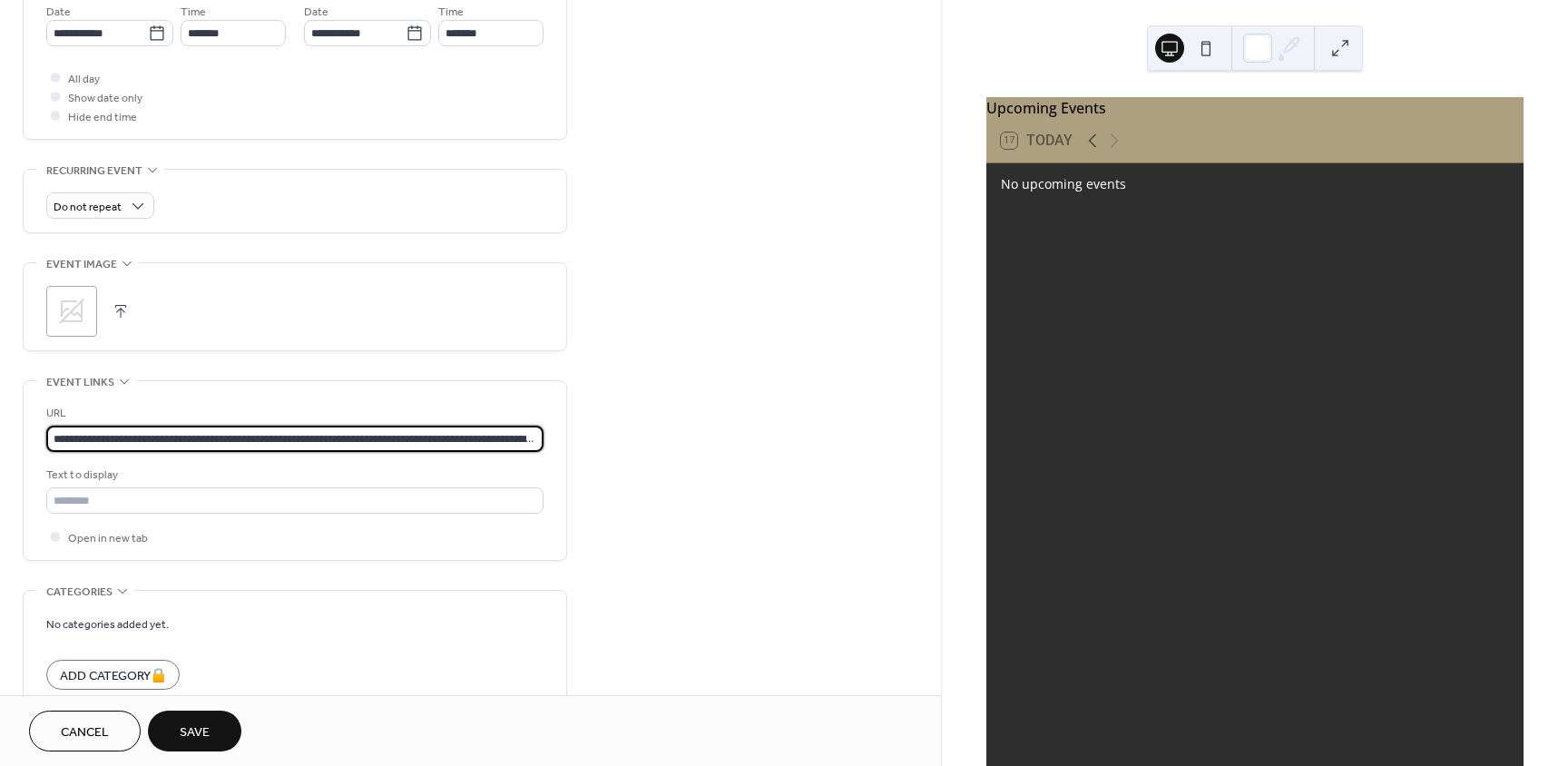scroll, scrollTop: 0, scrollLeft: 934, axis: horizontal 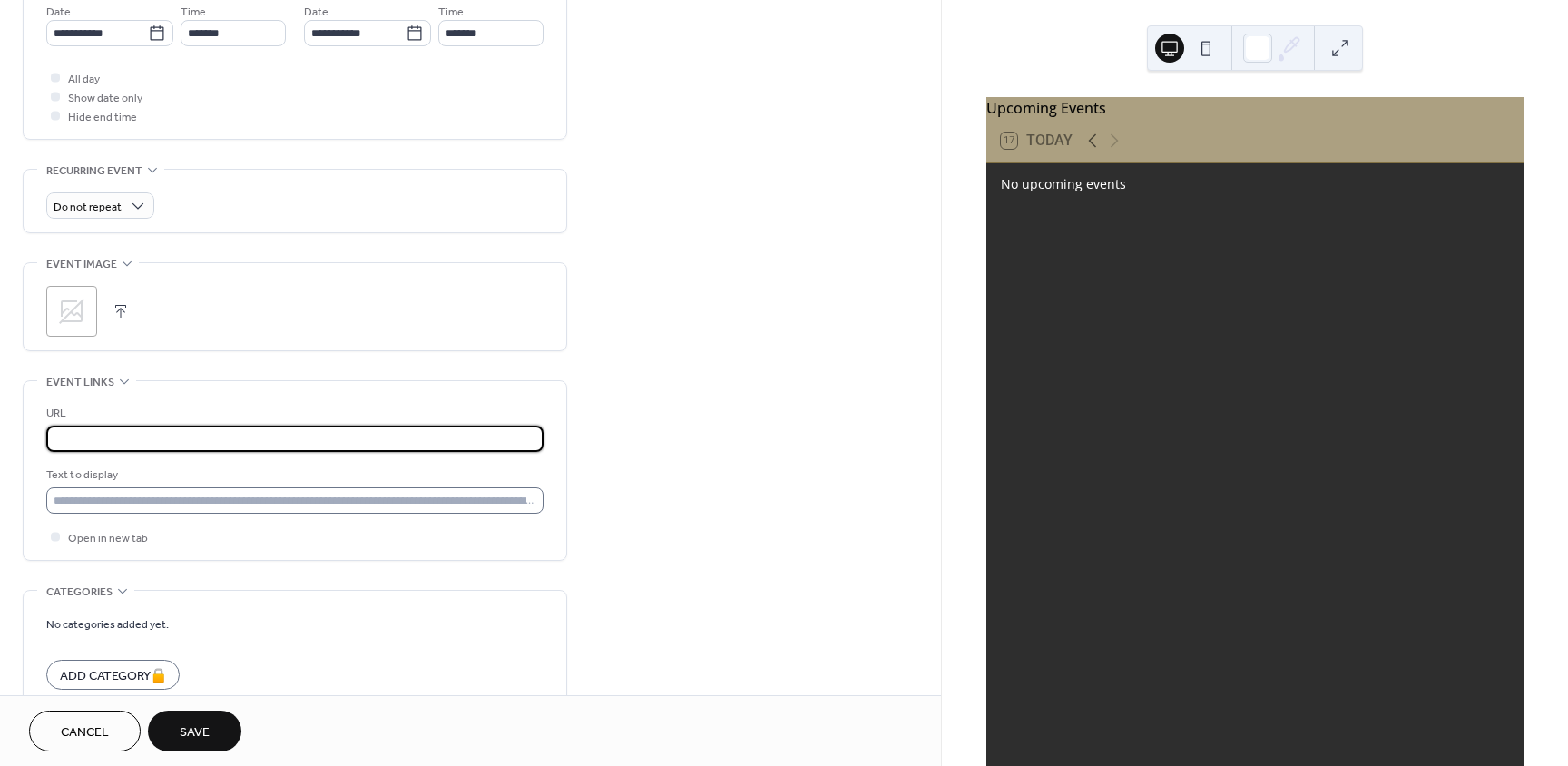 type on "**********" 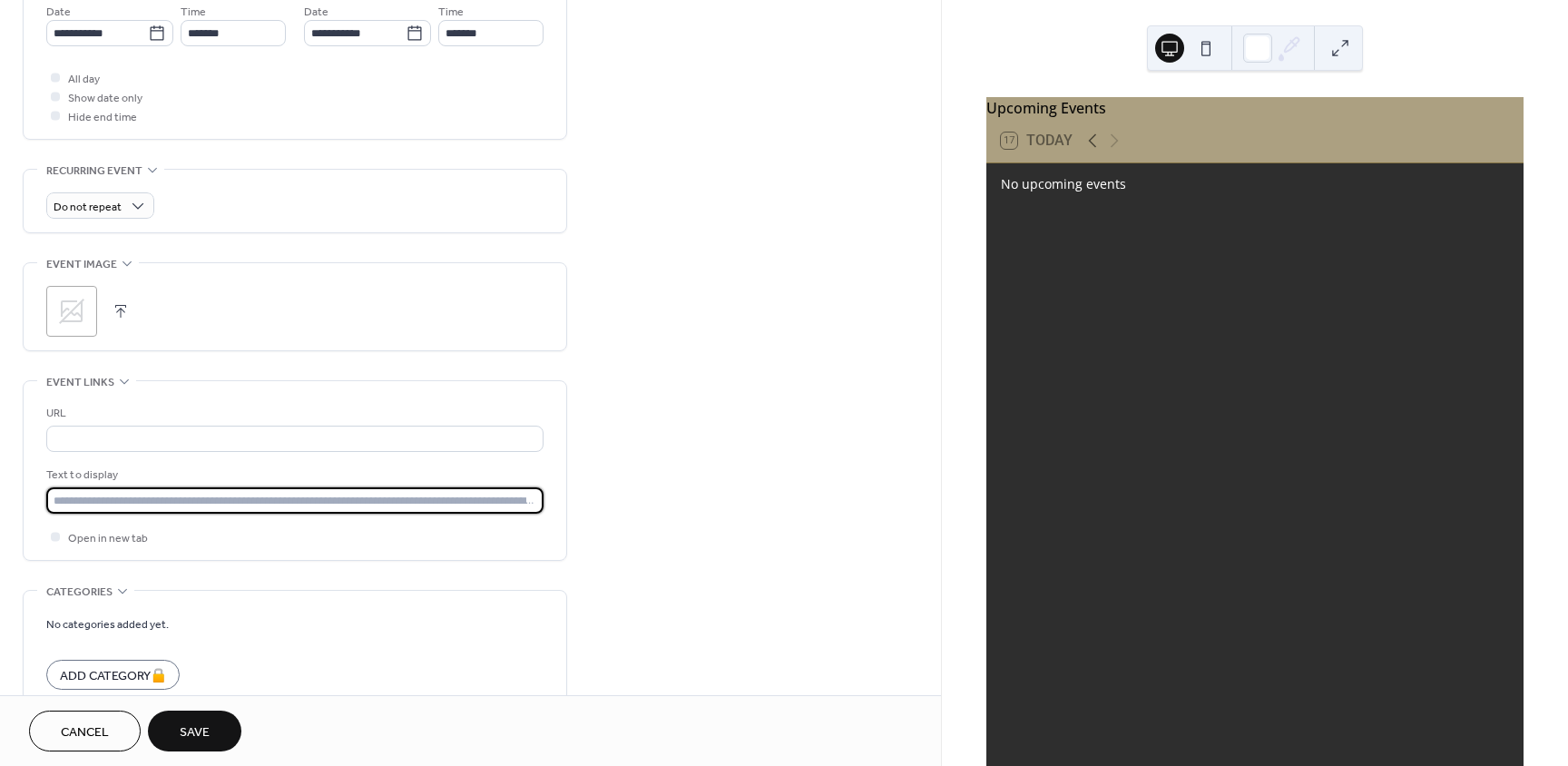 click at bounding box center [295, 500] 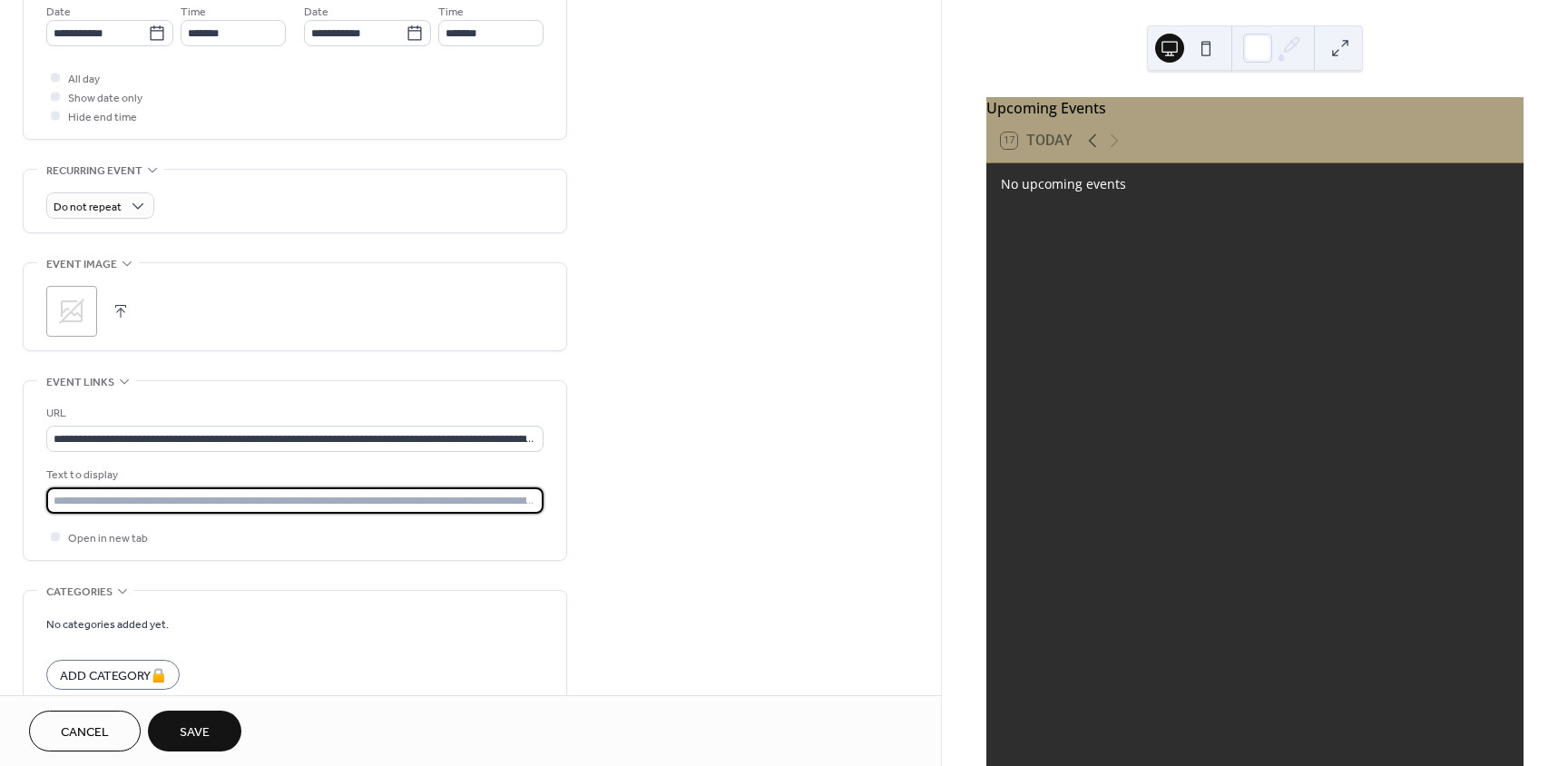 type on "*" 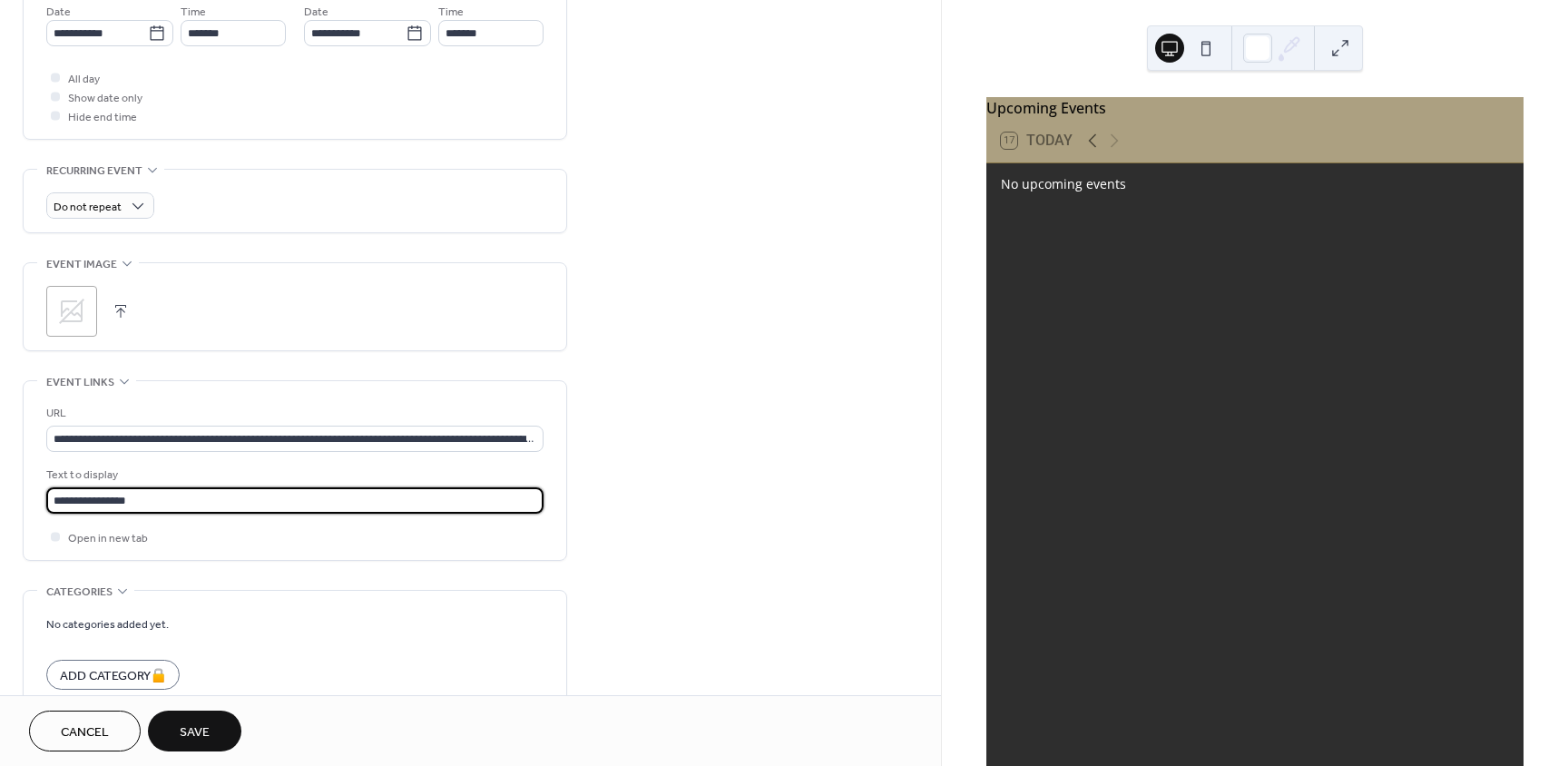scroll, scrollTop: 1, scrollLeft: 0, axis: vertical 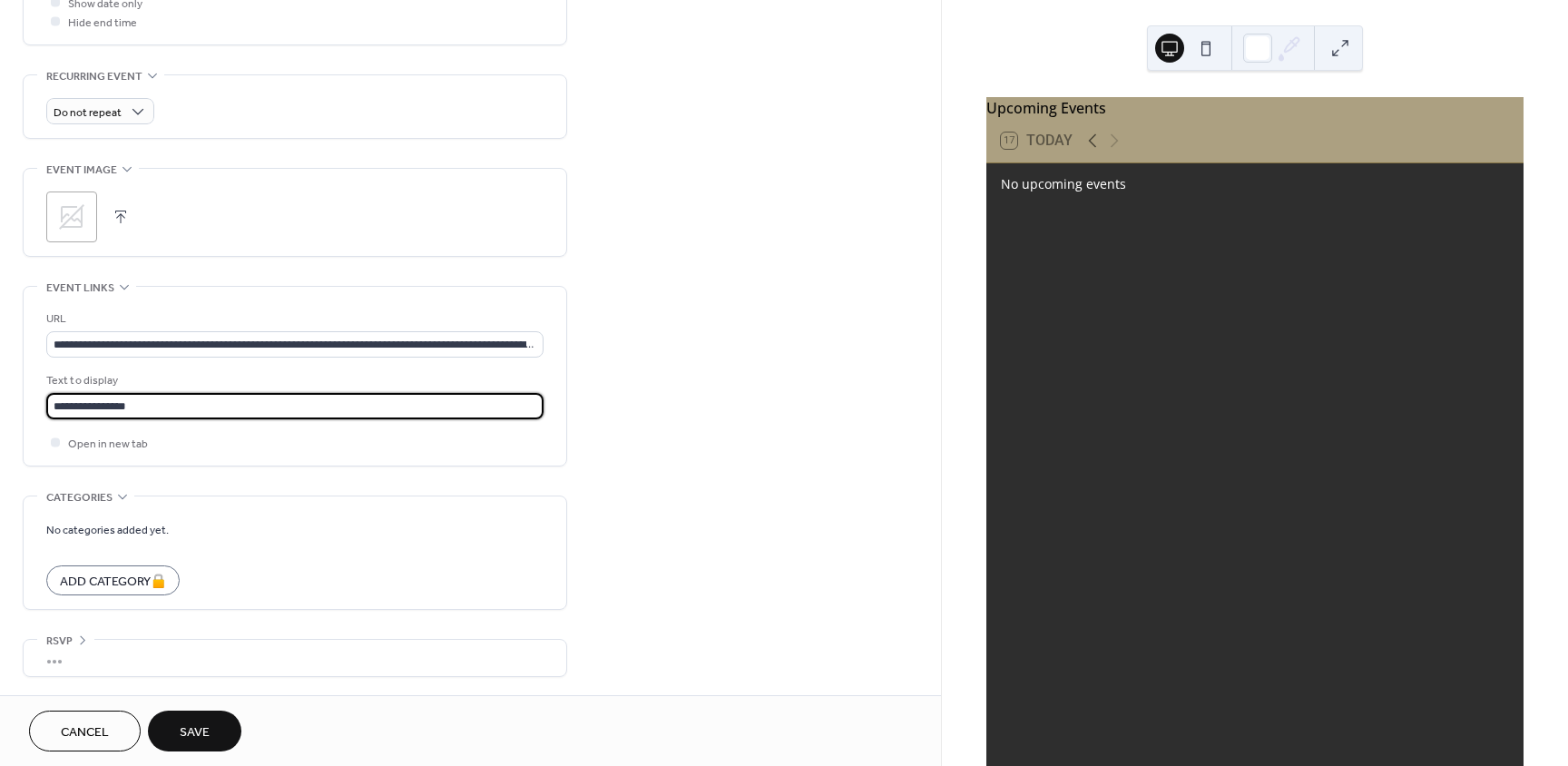 type on "**********" 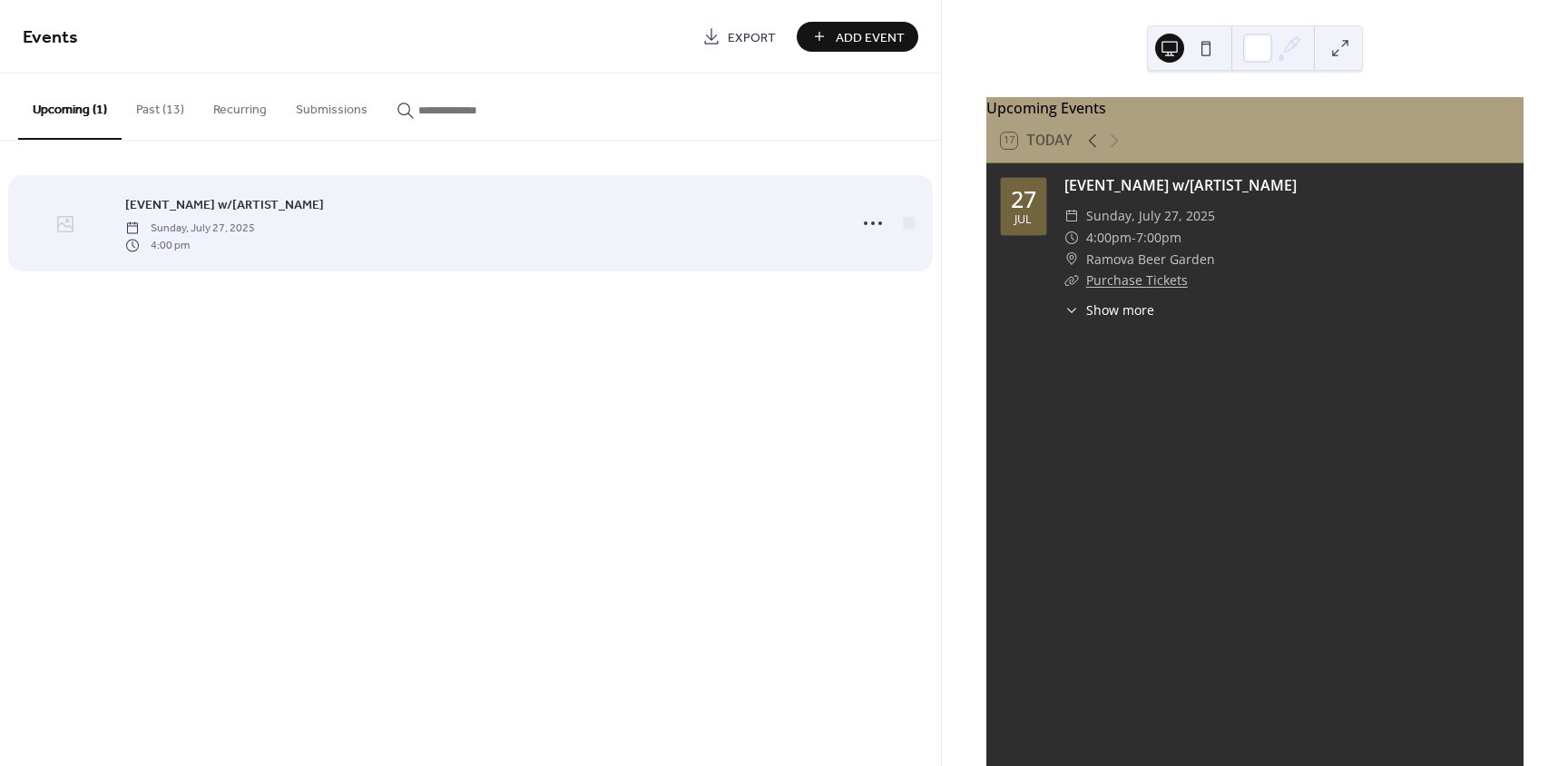 click at bounding box center [64, 224] 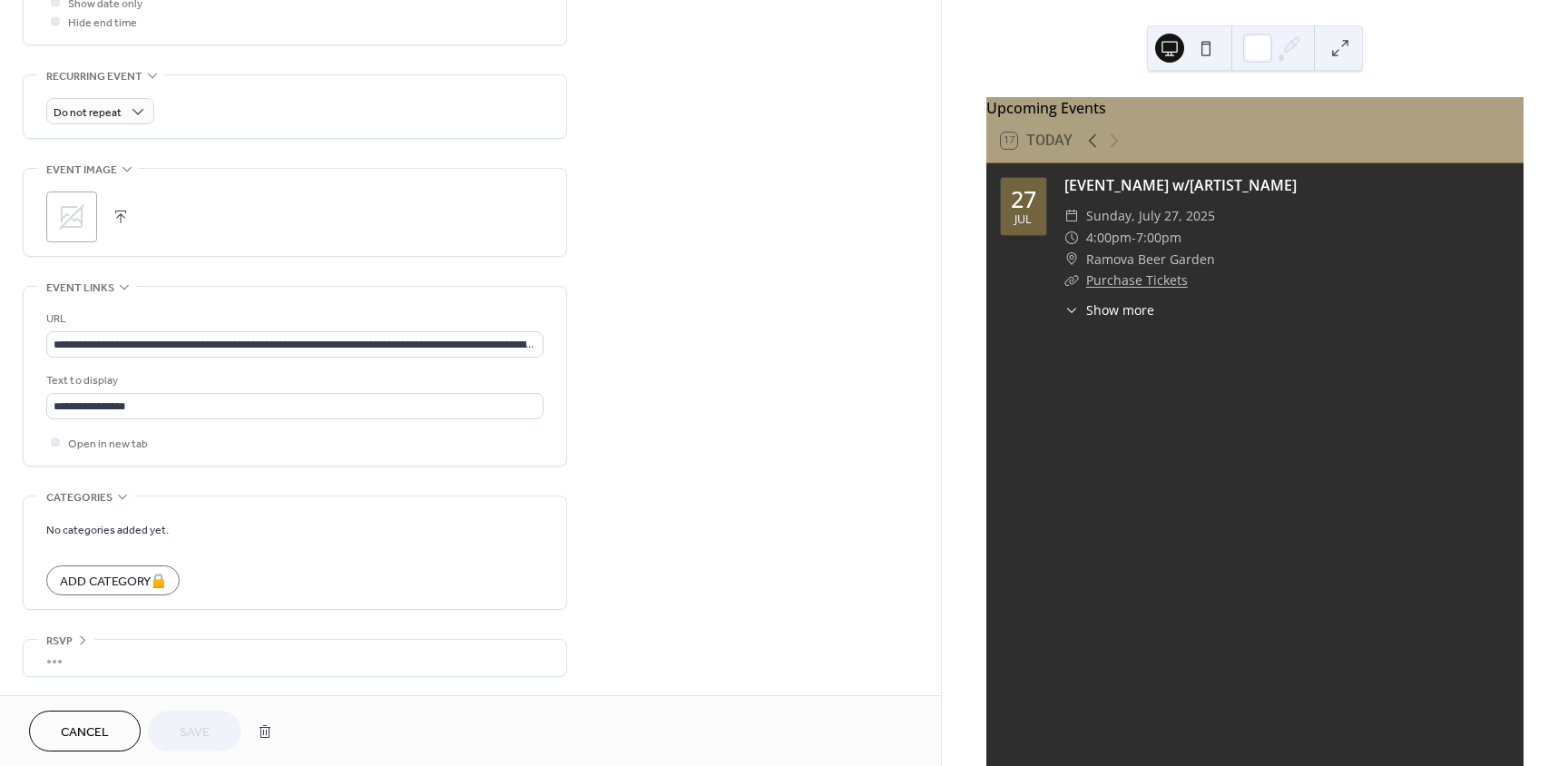 scroll, scrollTop: 548, scrollLeft: 0, axis: vertical 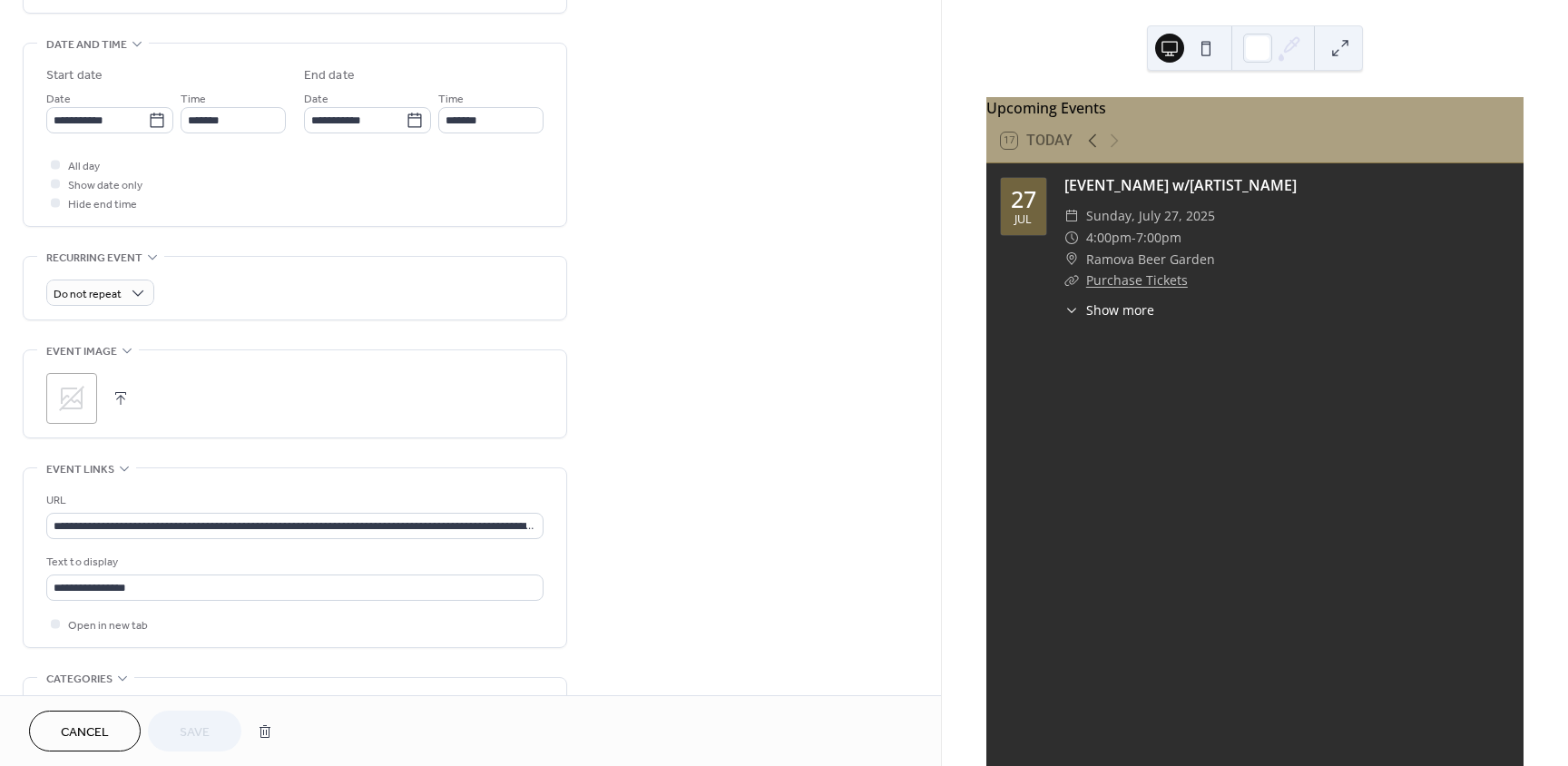click 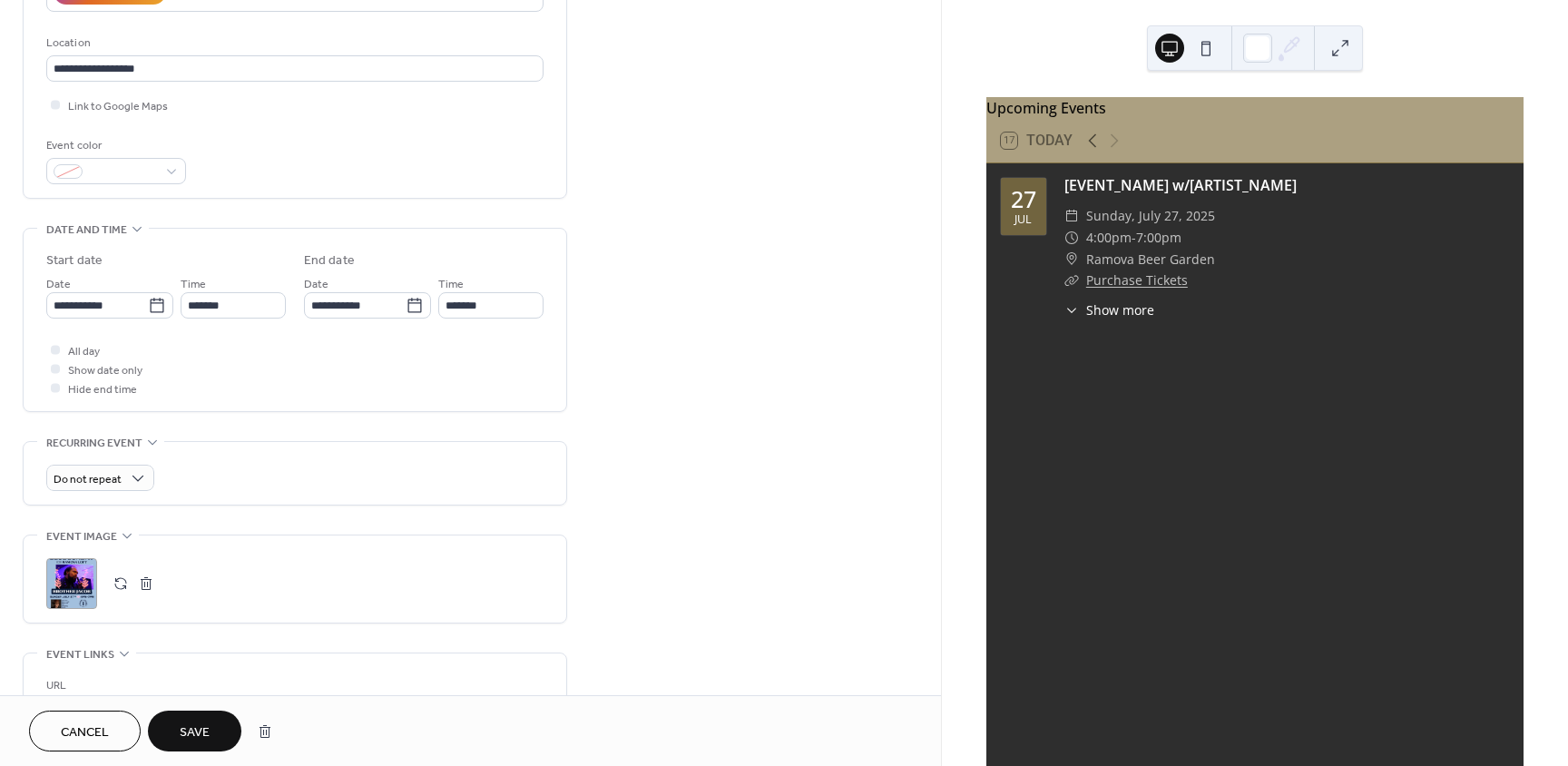 scroll, scrollTop: 545, scrollLeft: 0, axis: vertical 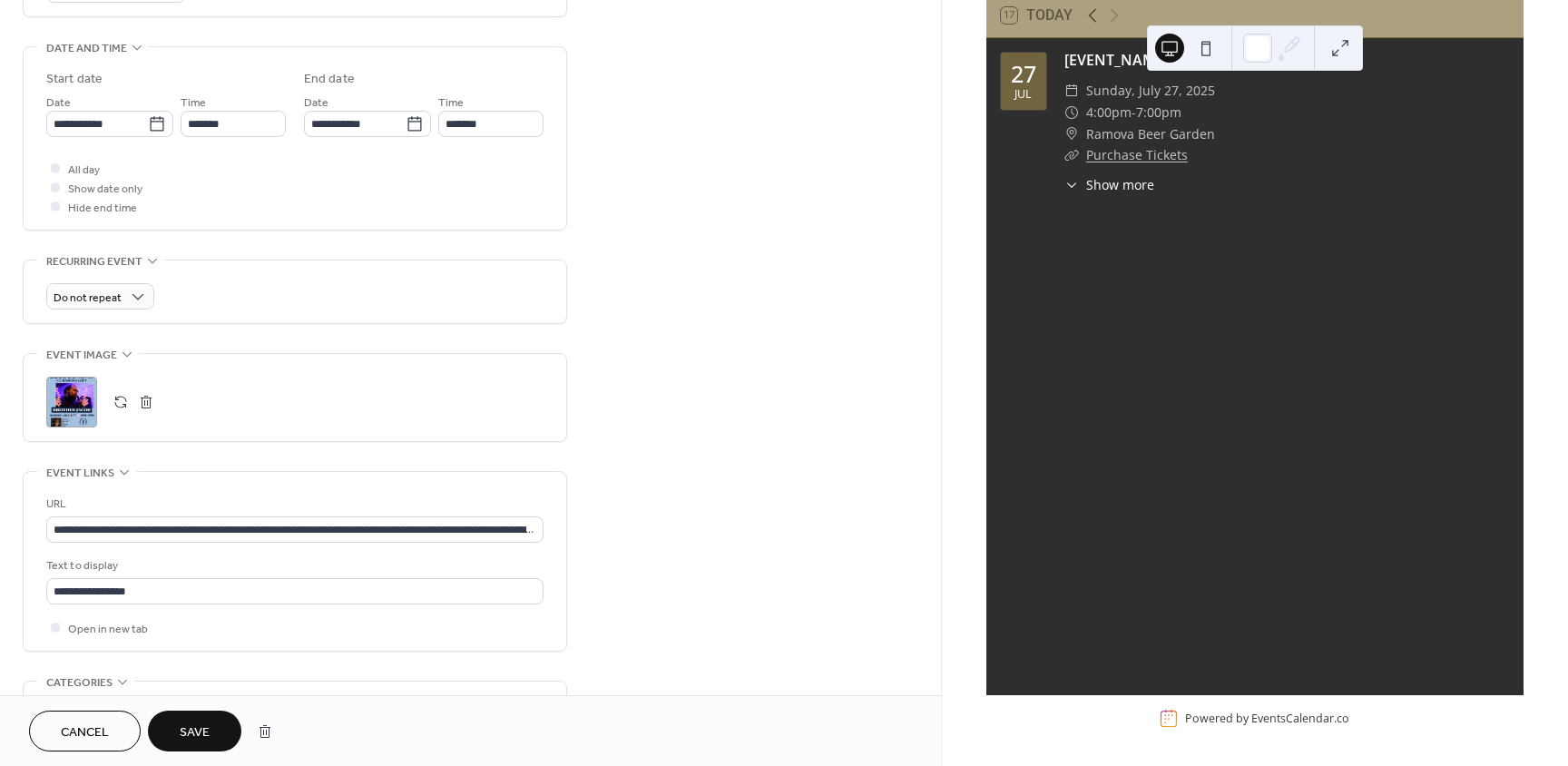 click on "Save" at bounding box center [194, 731] 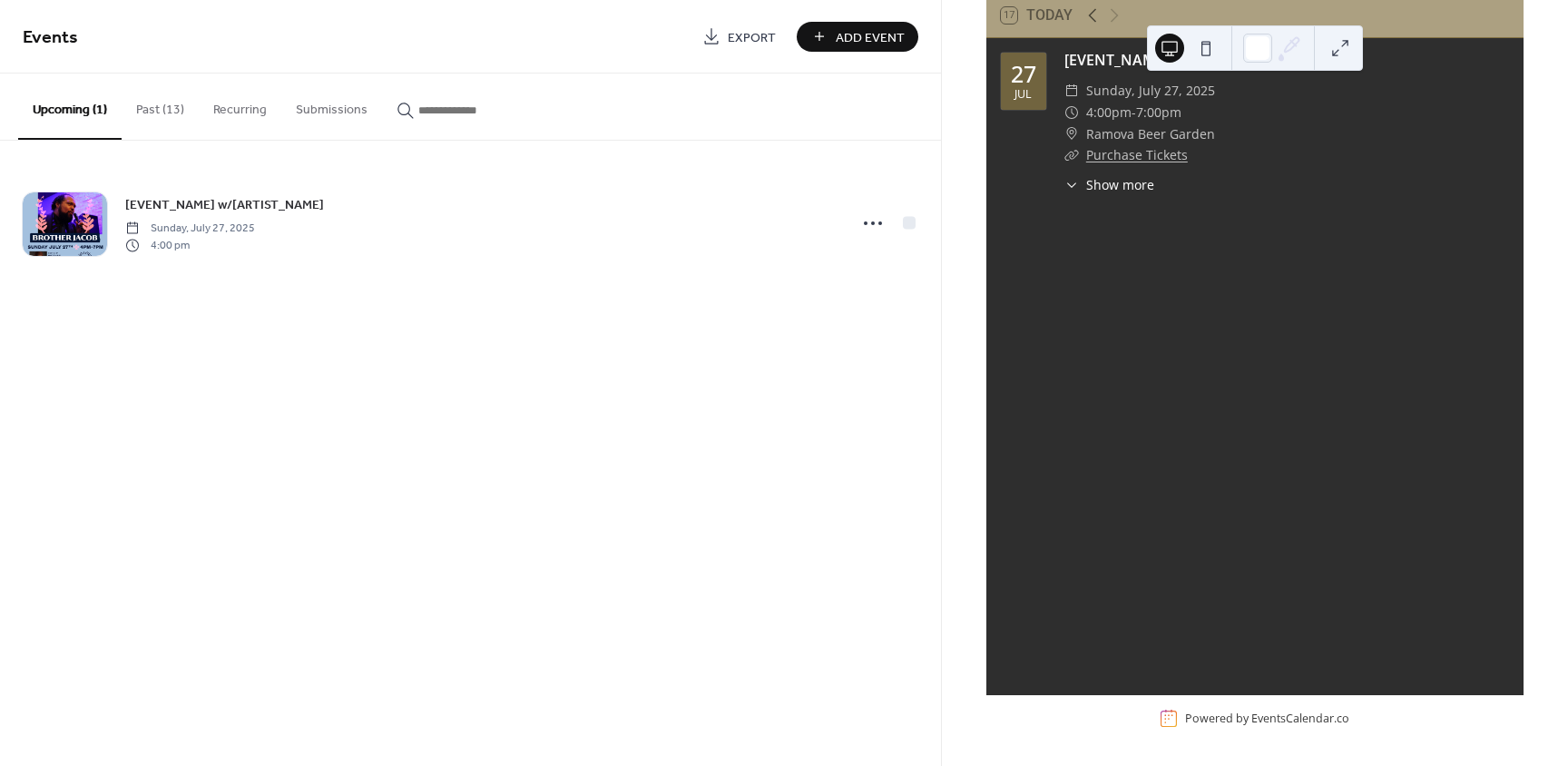 click on "Add Event" at bounding box center [870, 37] 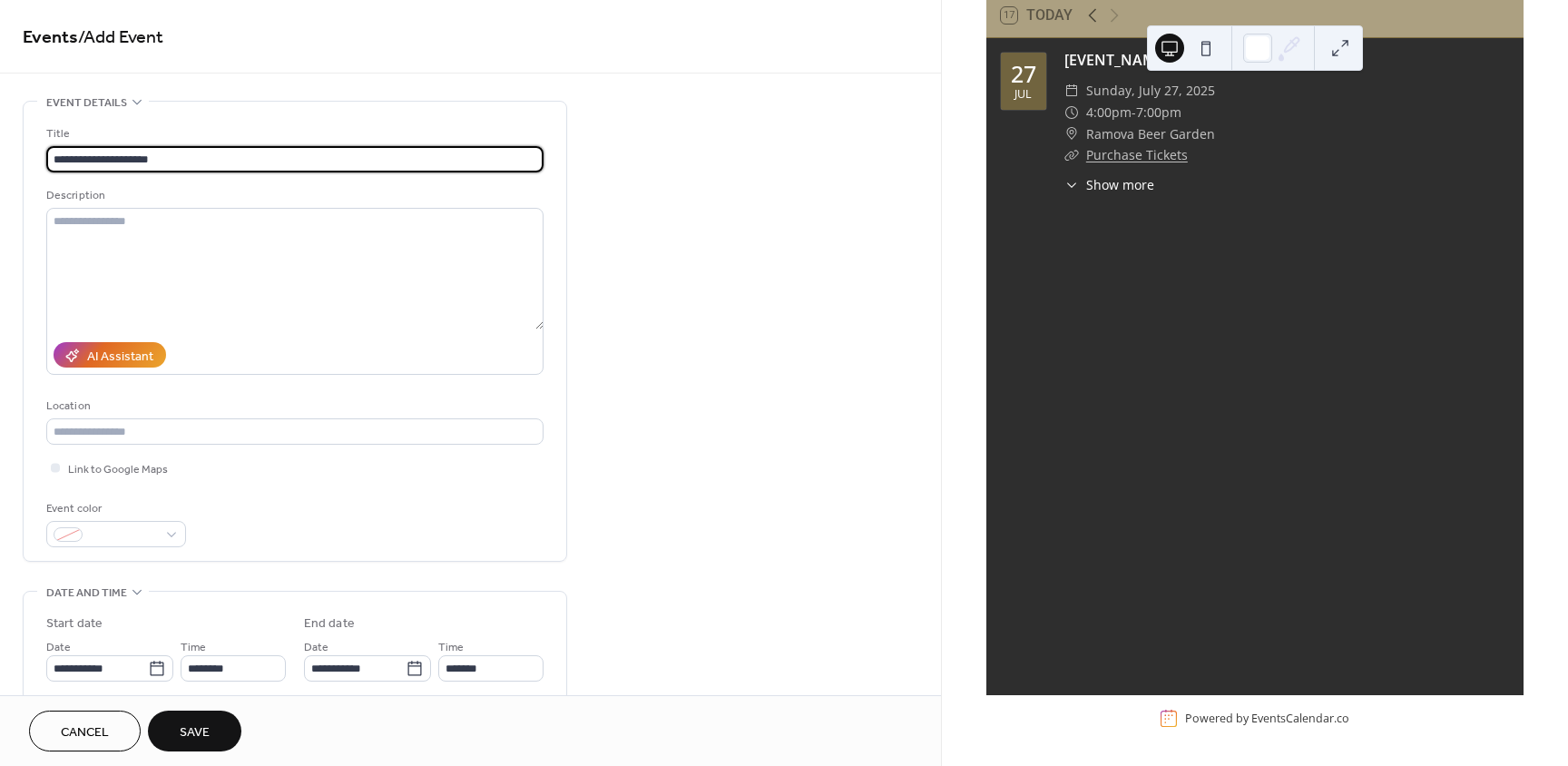 click on "**********" at bounding box center [295, 159] 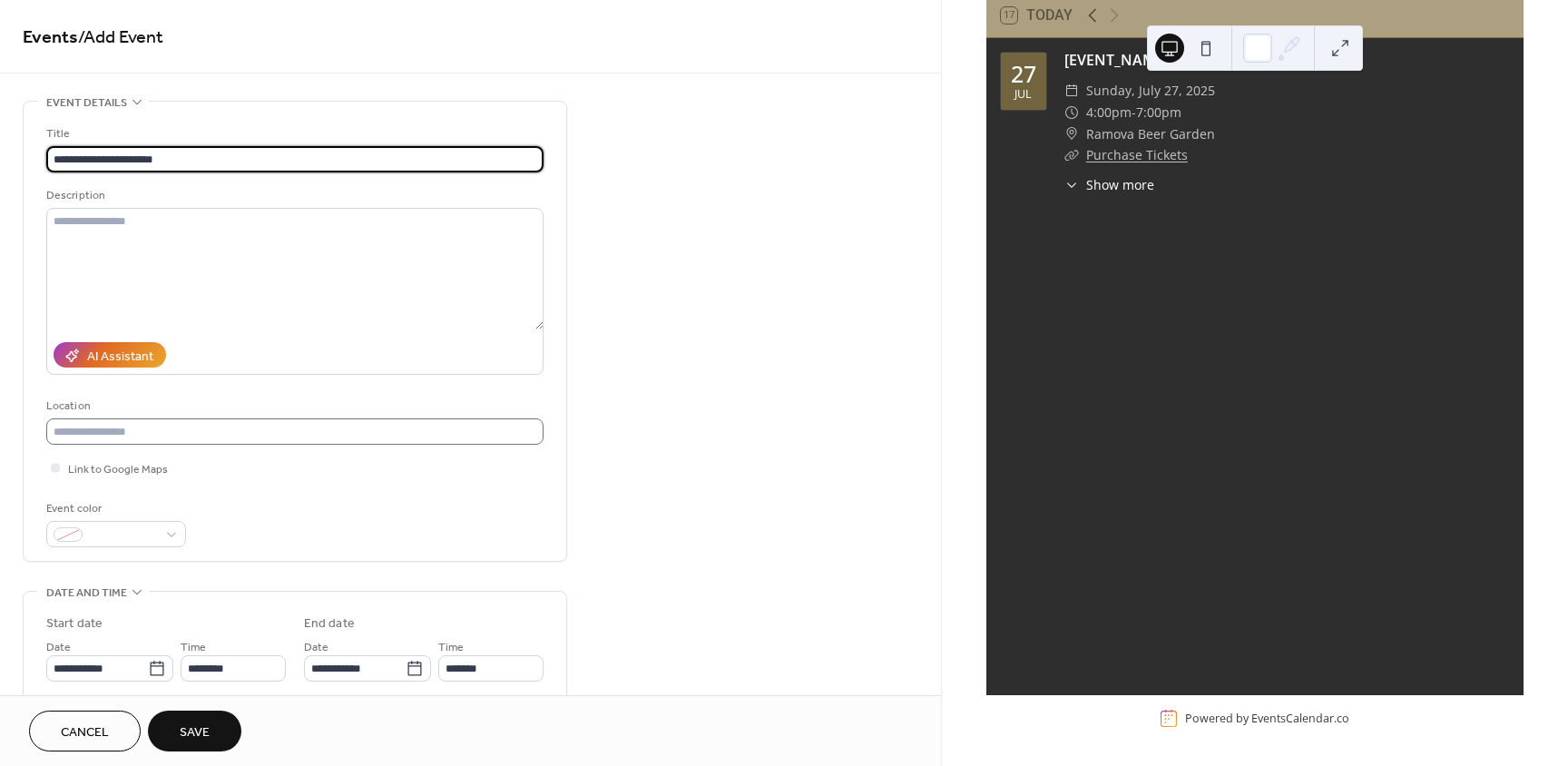 type on "**********" 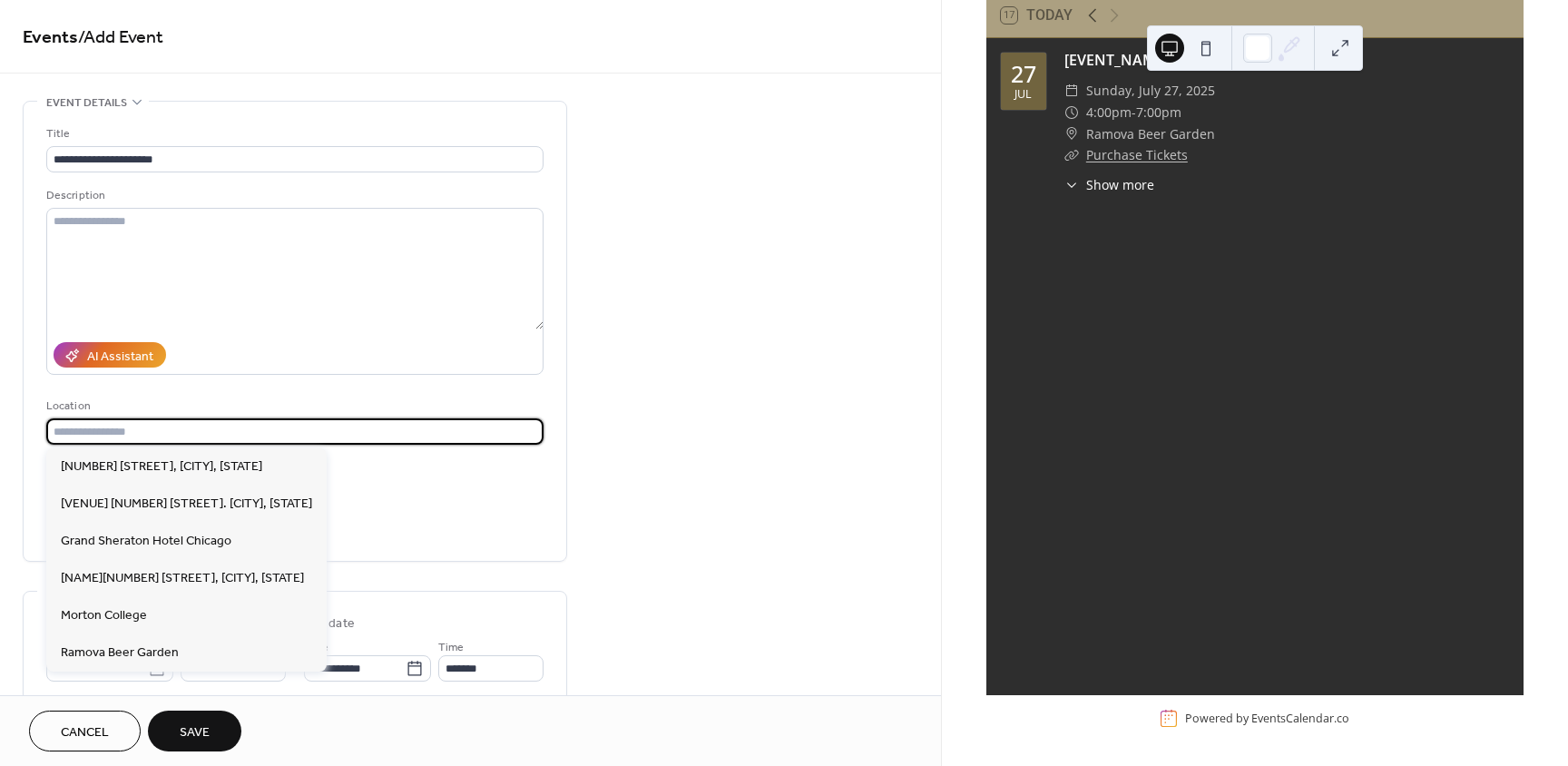 click at bounding box center [295, 431] 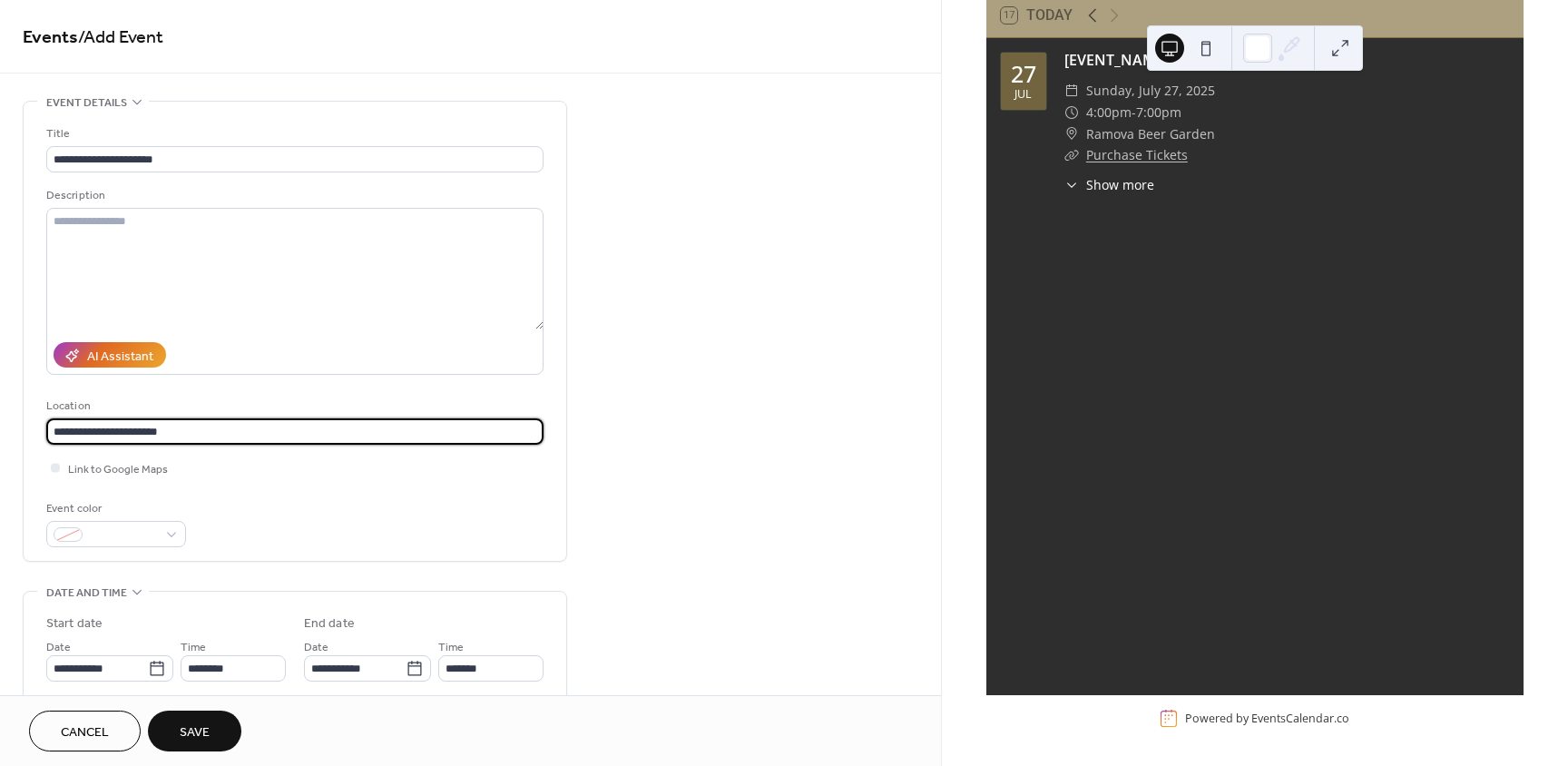 type on "**********" 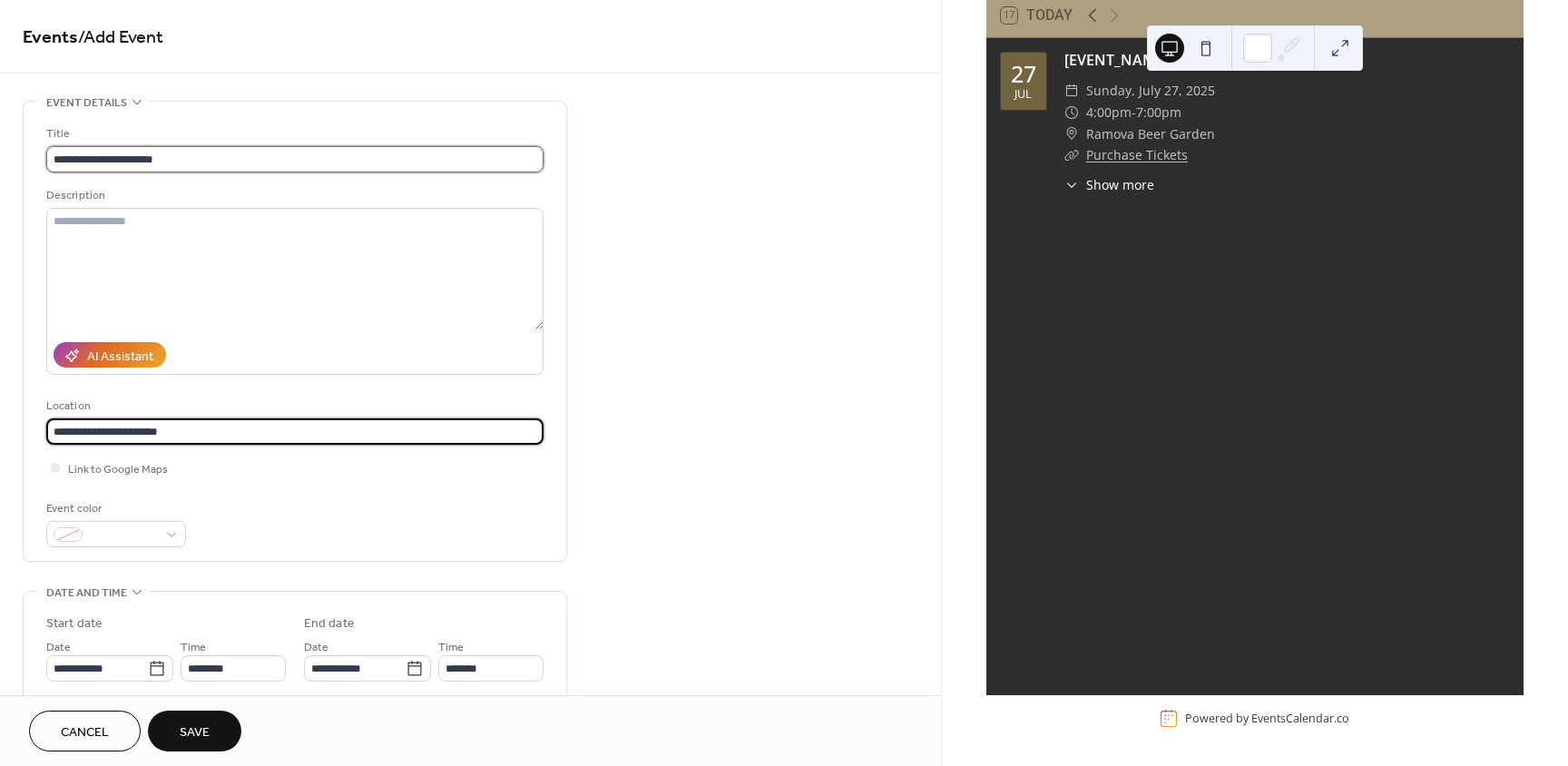 type 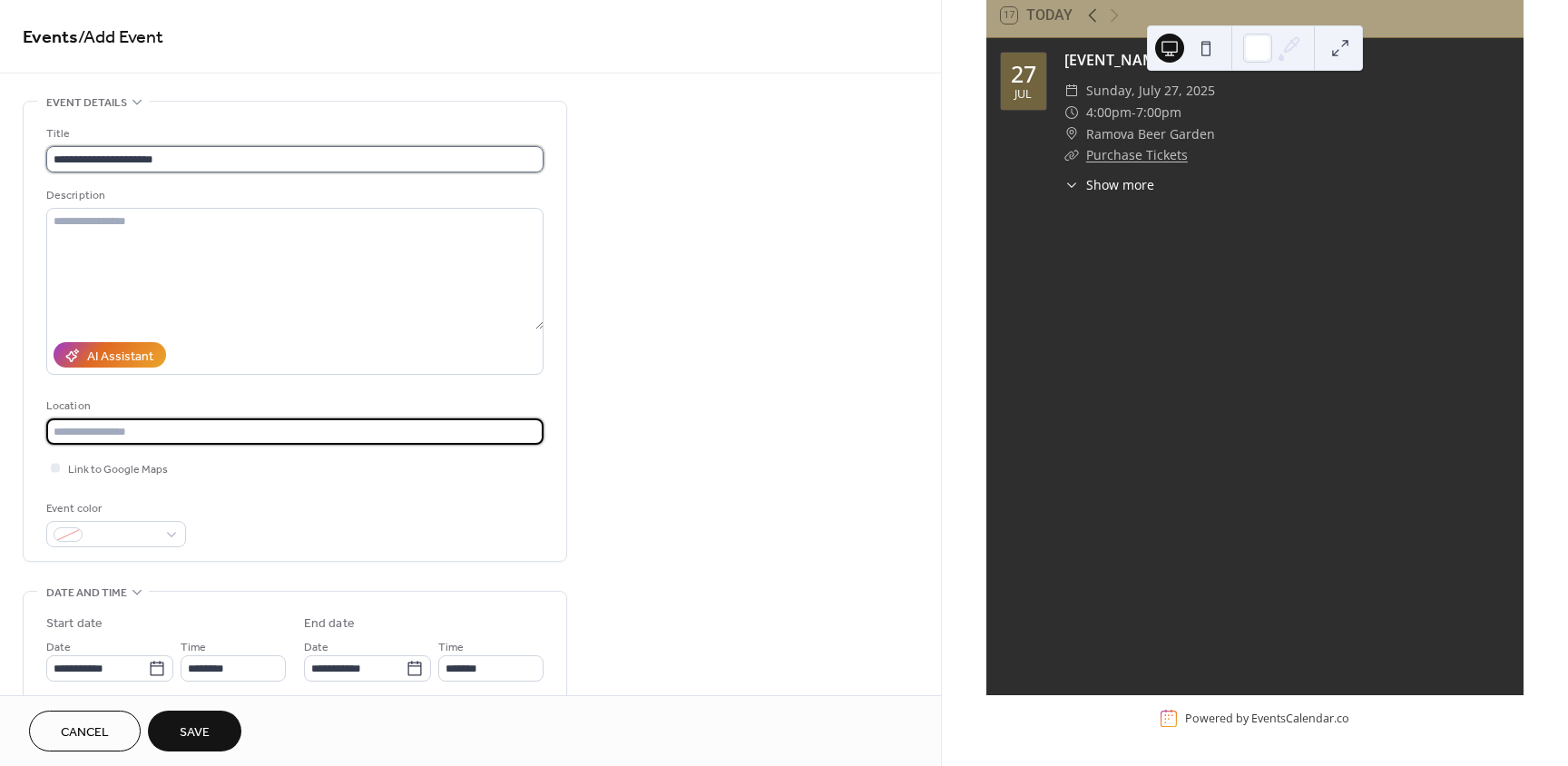 click on "**********" at bounding box center (295, 159) 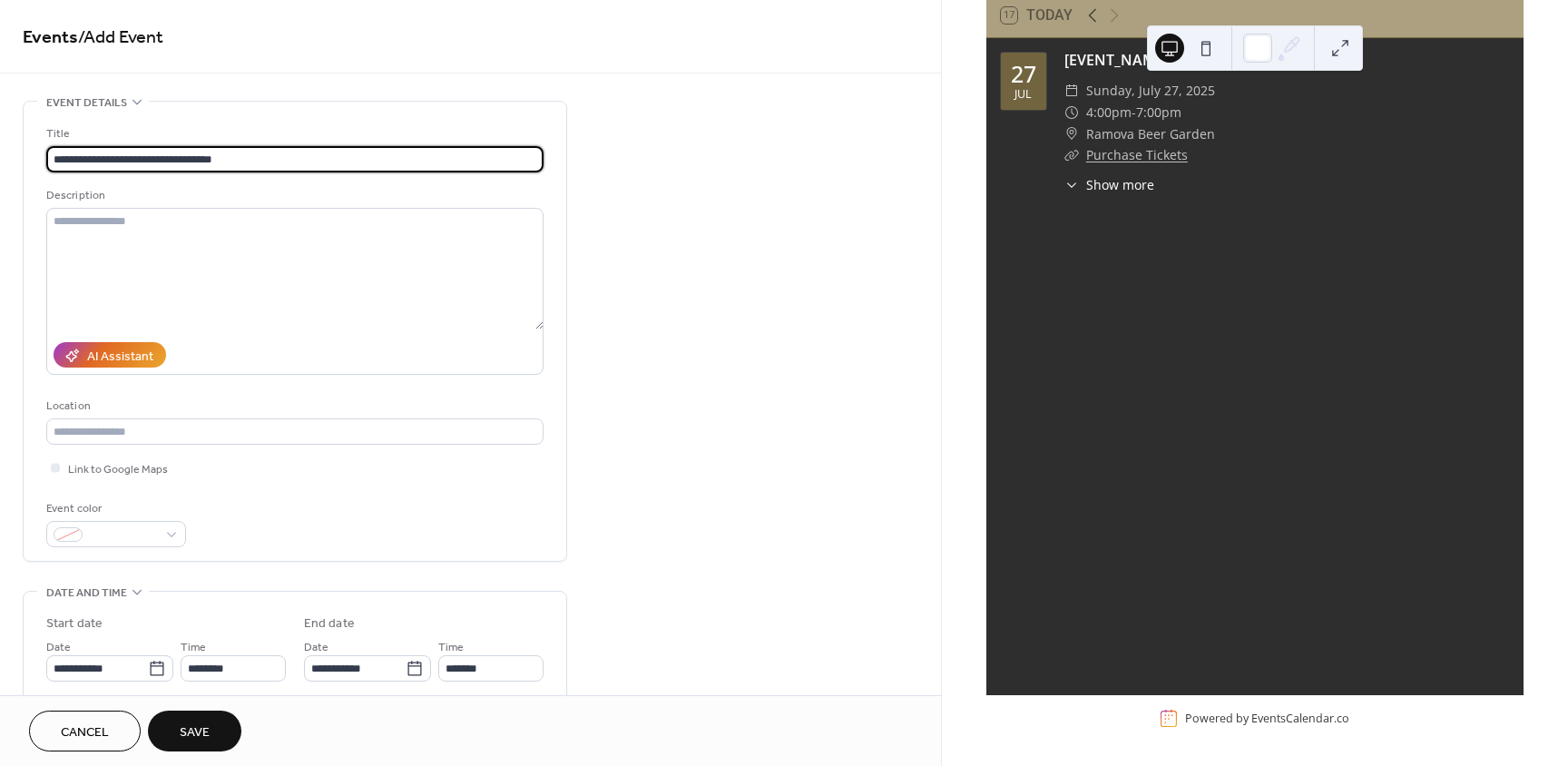 type on "**********" 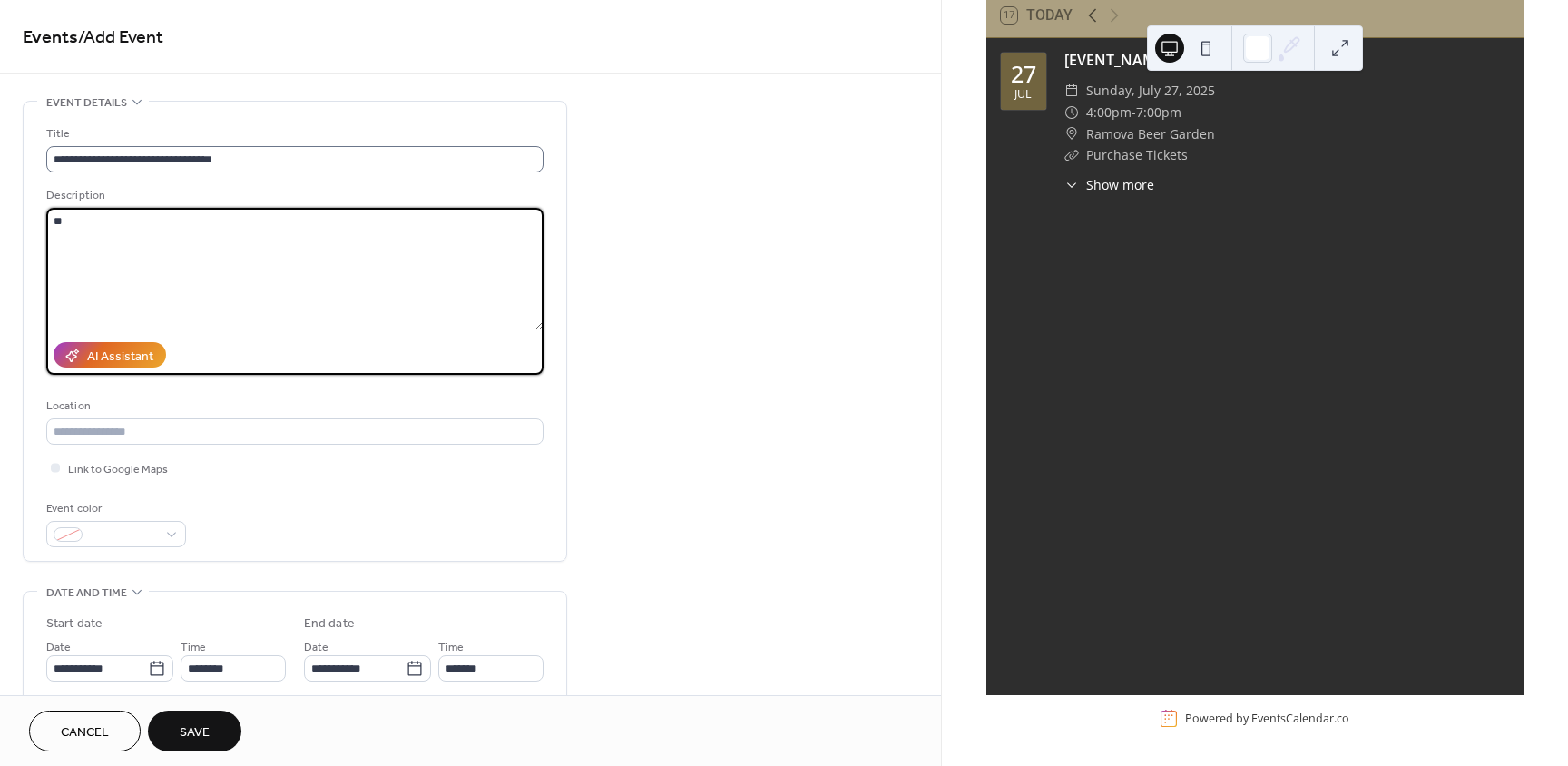 type on "*" 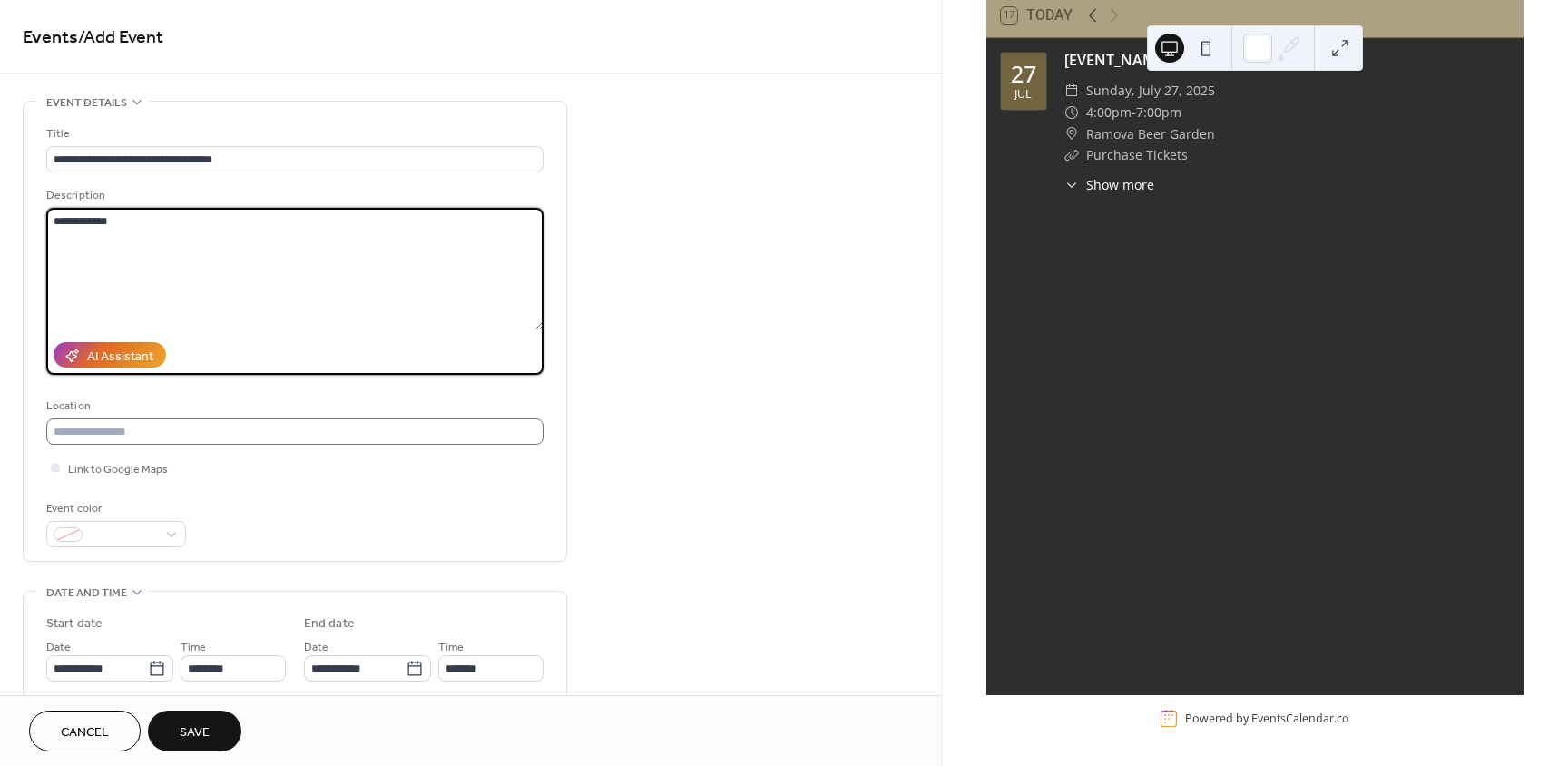 type on "**********" 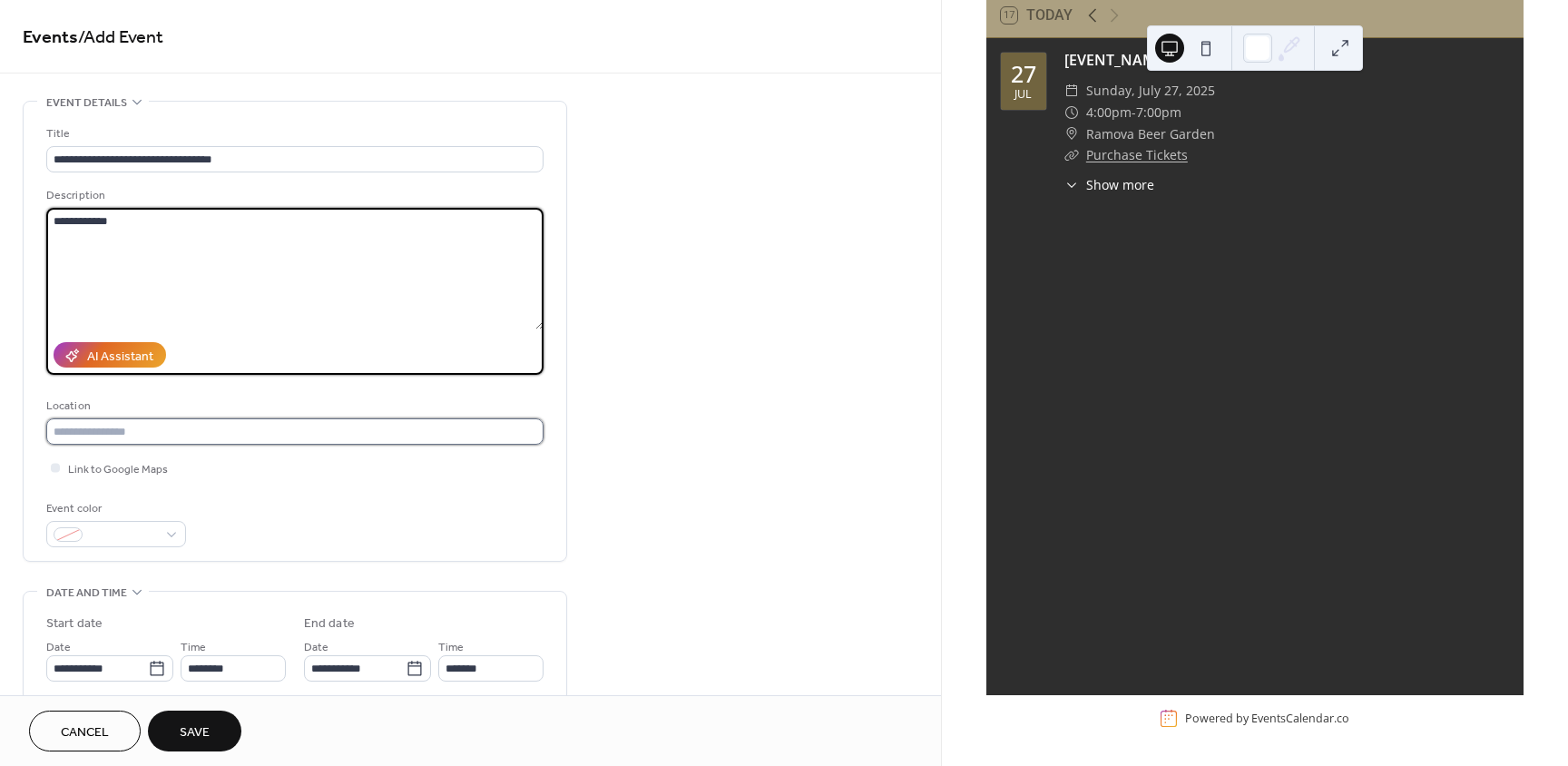 click at bounding box center [295, 431] 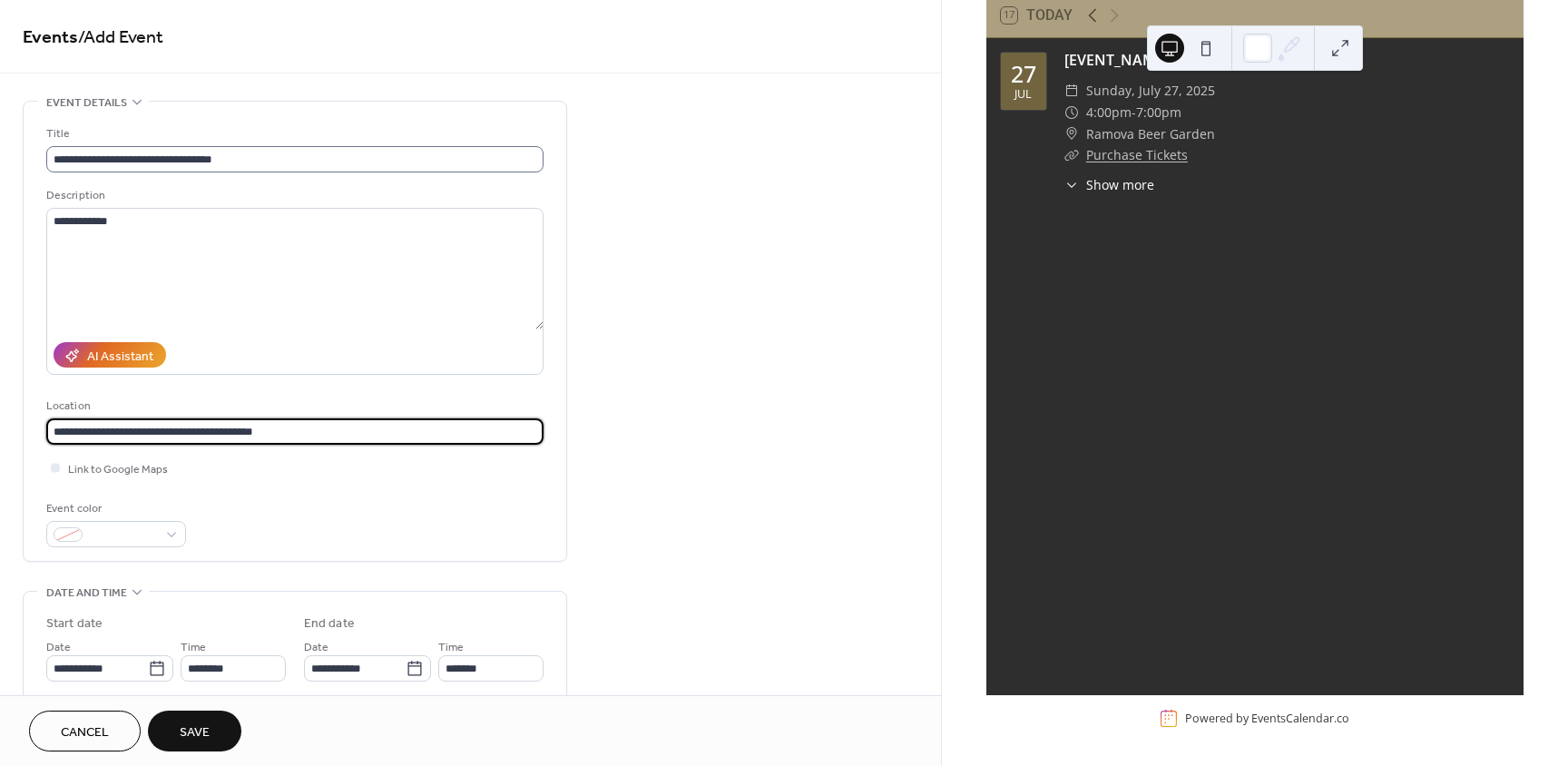 type on "**********" 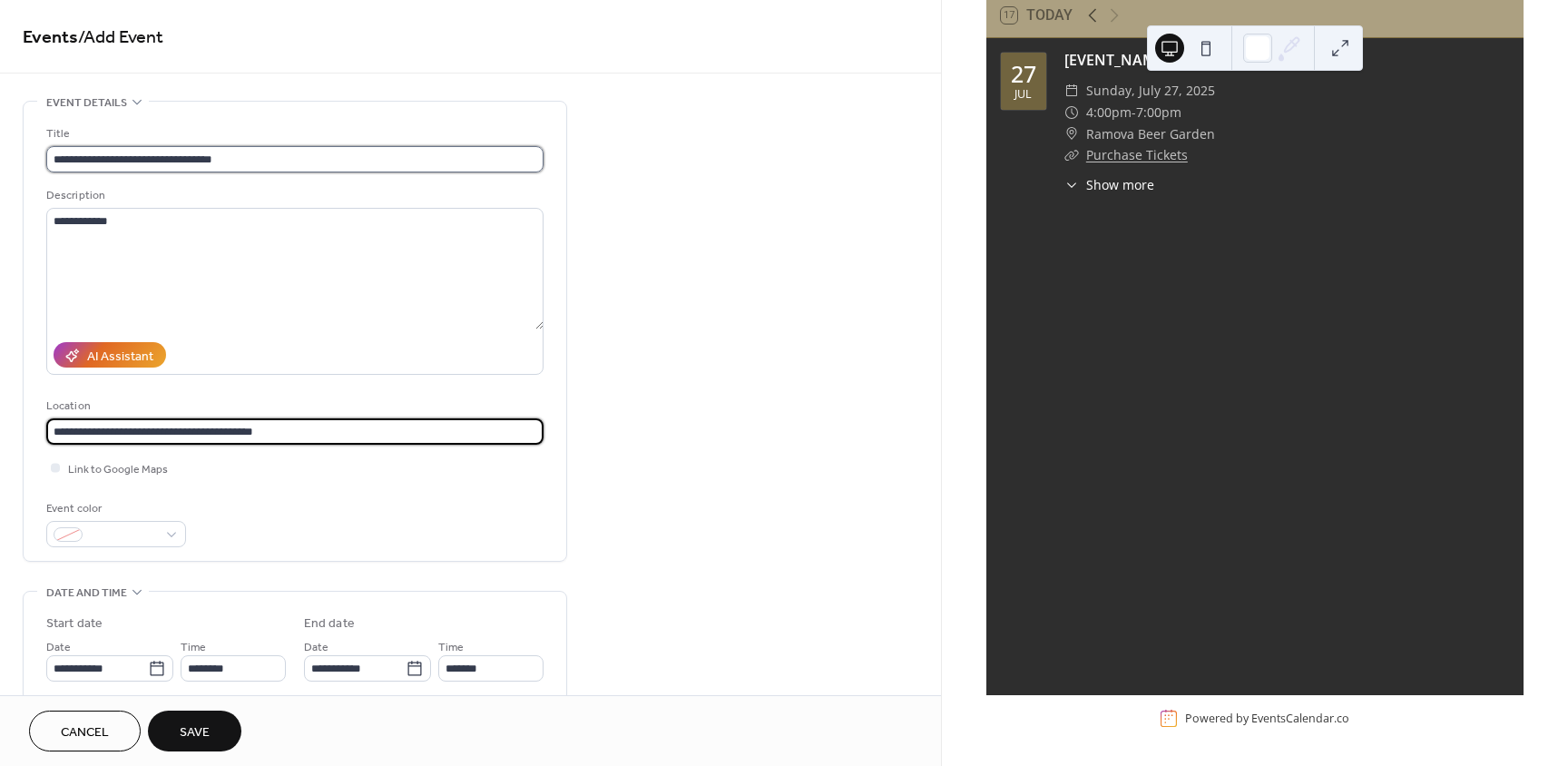 click on "**********" at bounding box center (295, 159) 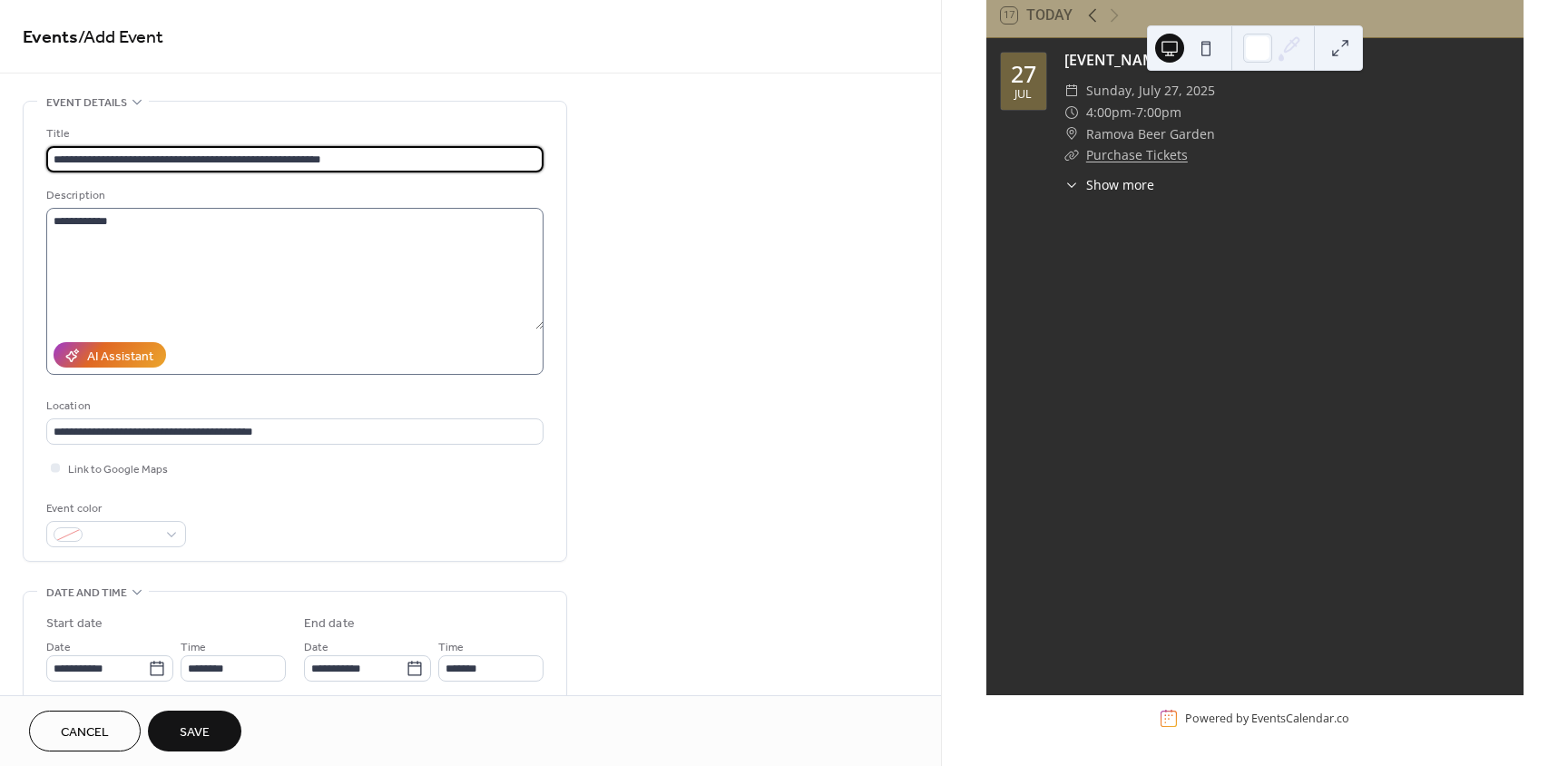 type on "**********" 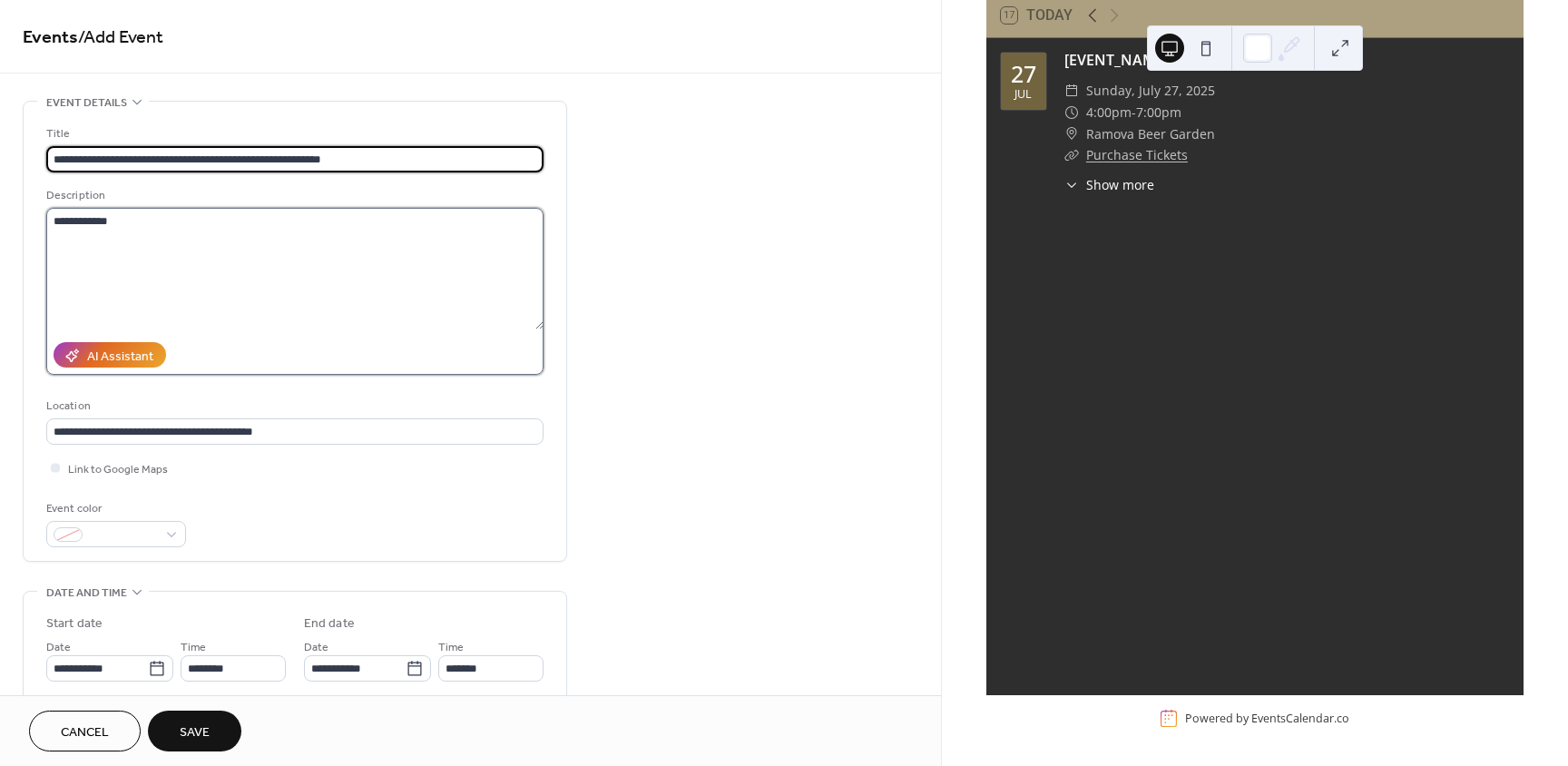 click on "**********" at bounding box center (295, 269) 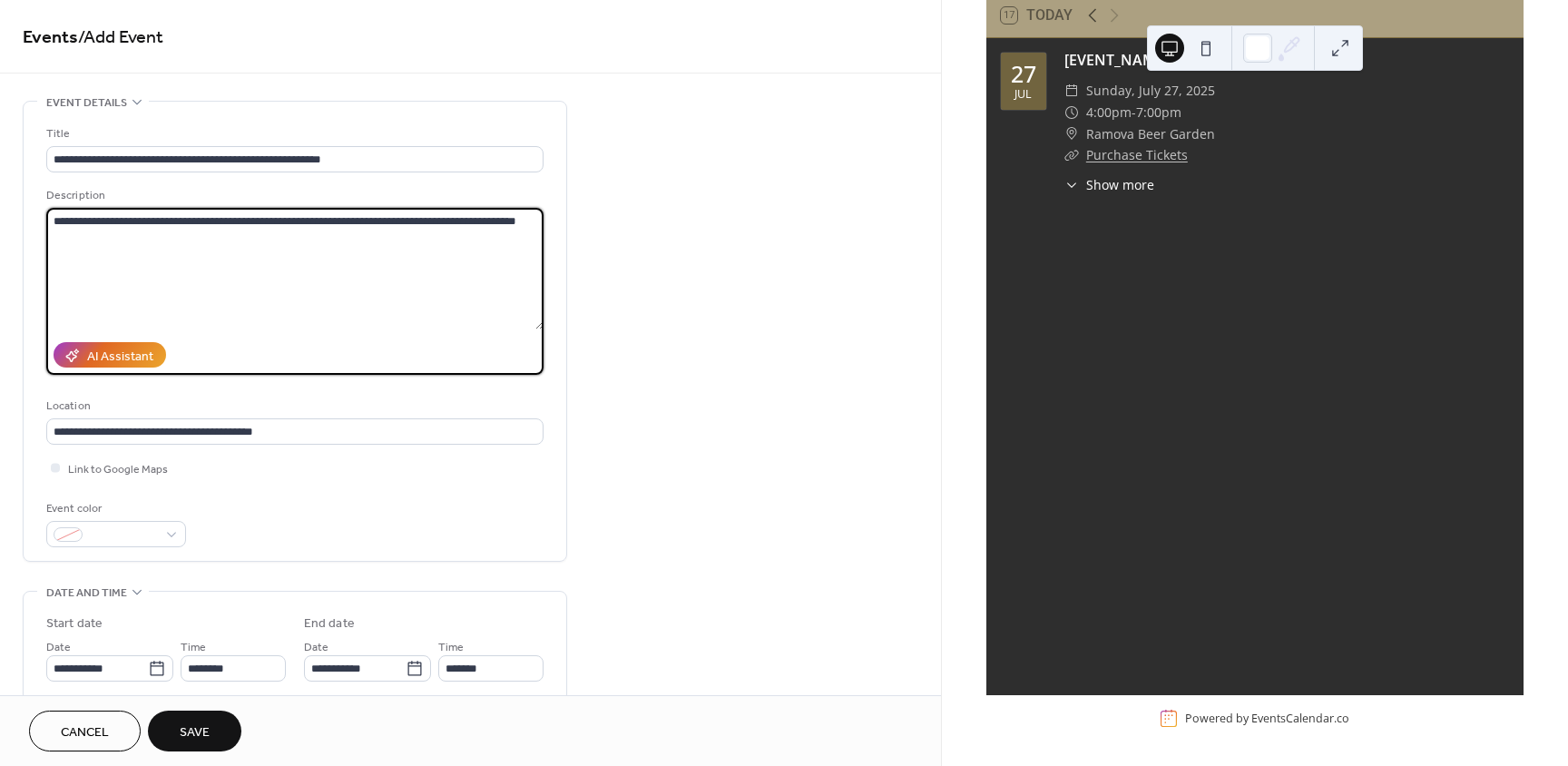 click on "**********" at bounding box center [295, 269] 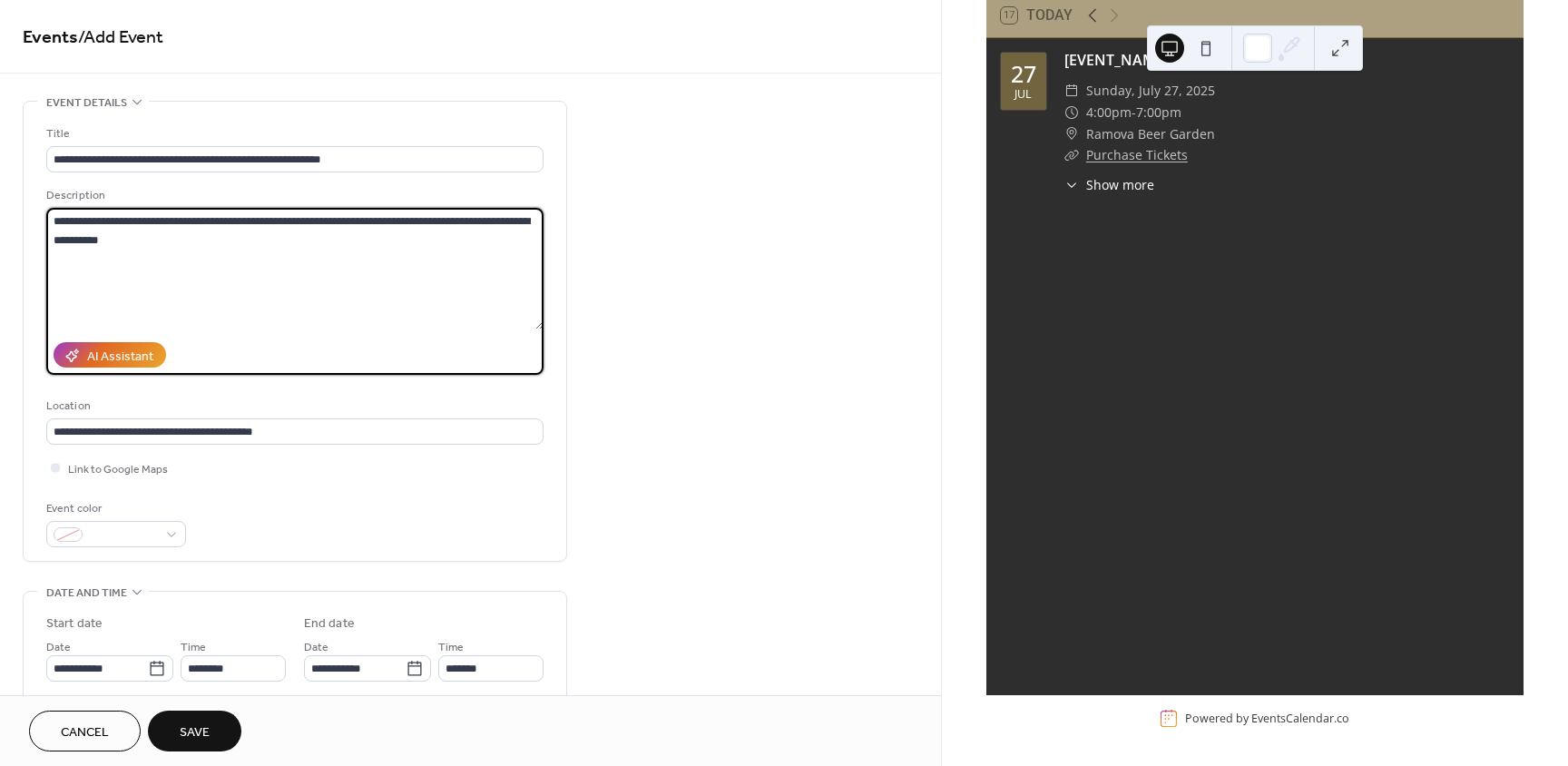 drag, startPoint x: 341, startPoint y: 223, endPoint x: 273, endPoint y: 226, distance: 68.066144 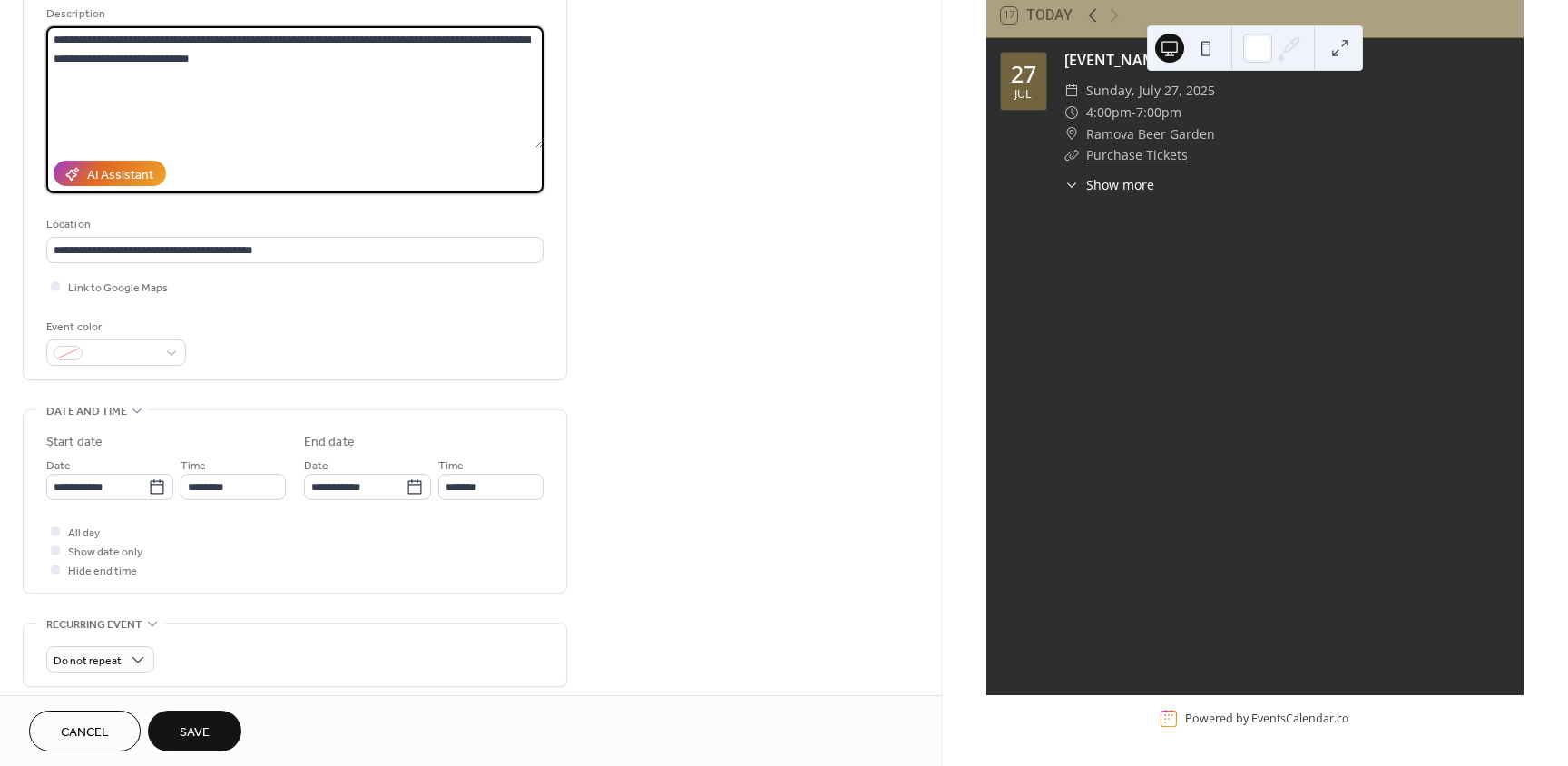 scroll, scrollTop: 272, scrollLeft: 0, axis: vertical 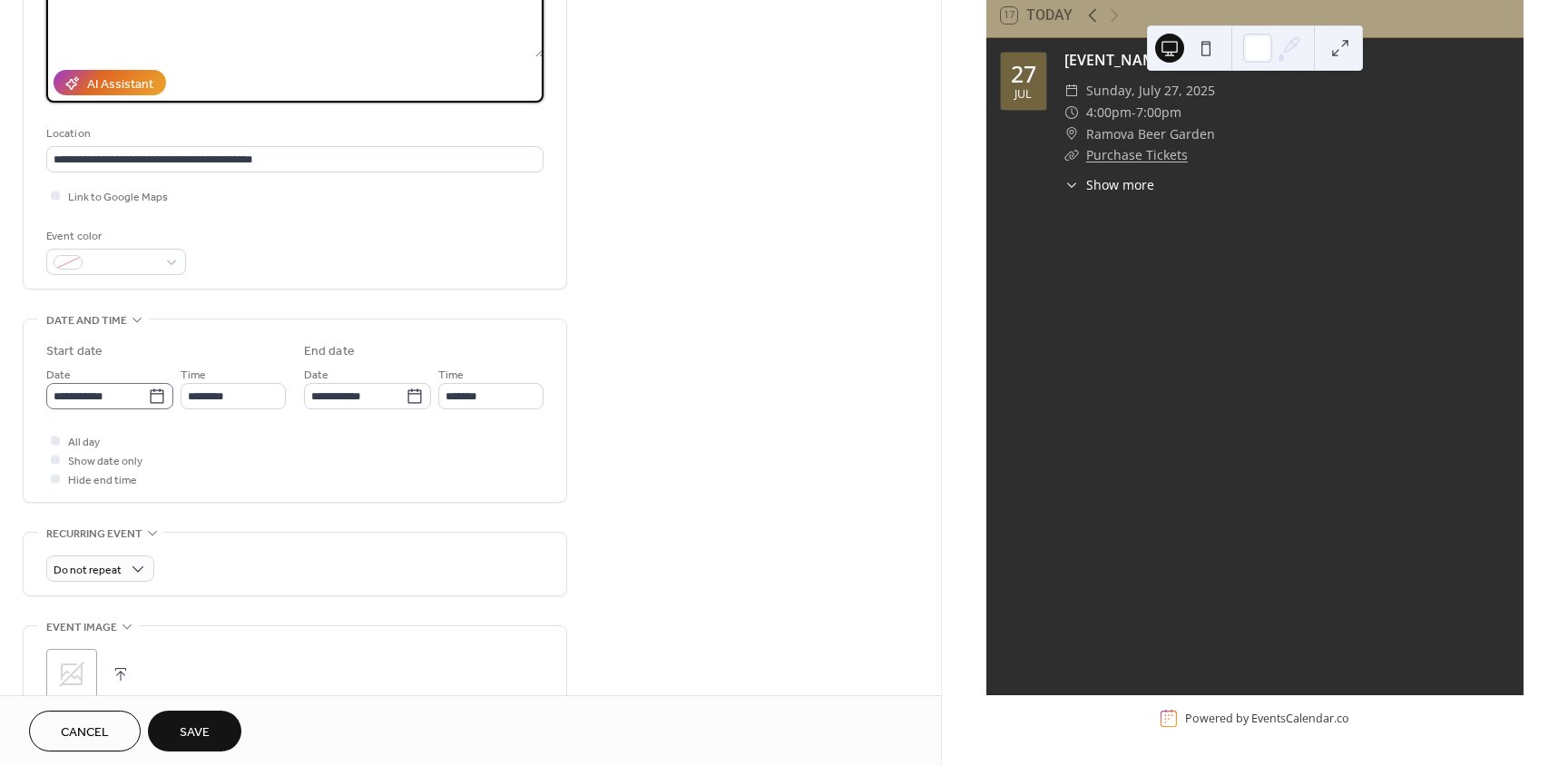 type on "**********" 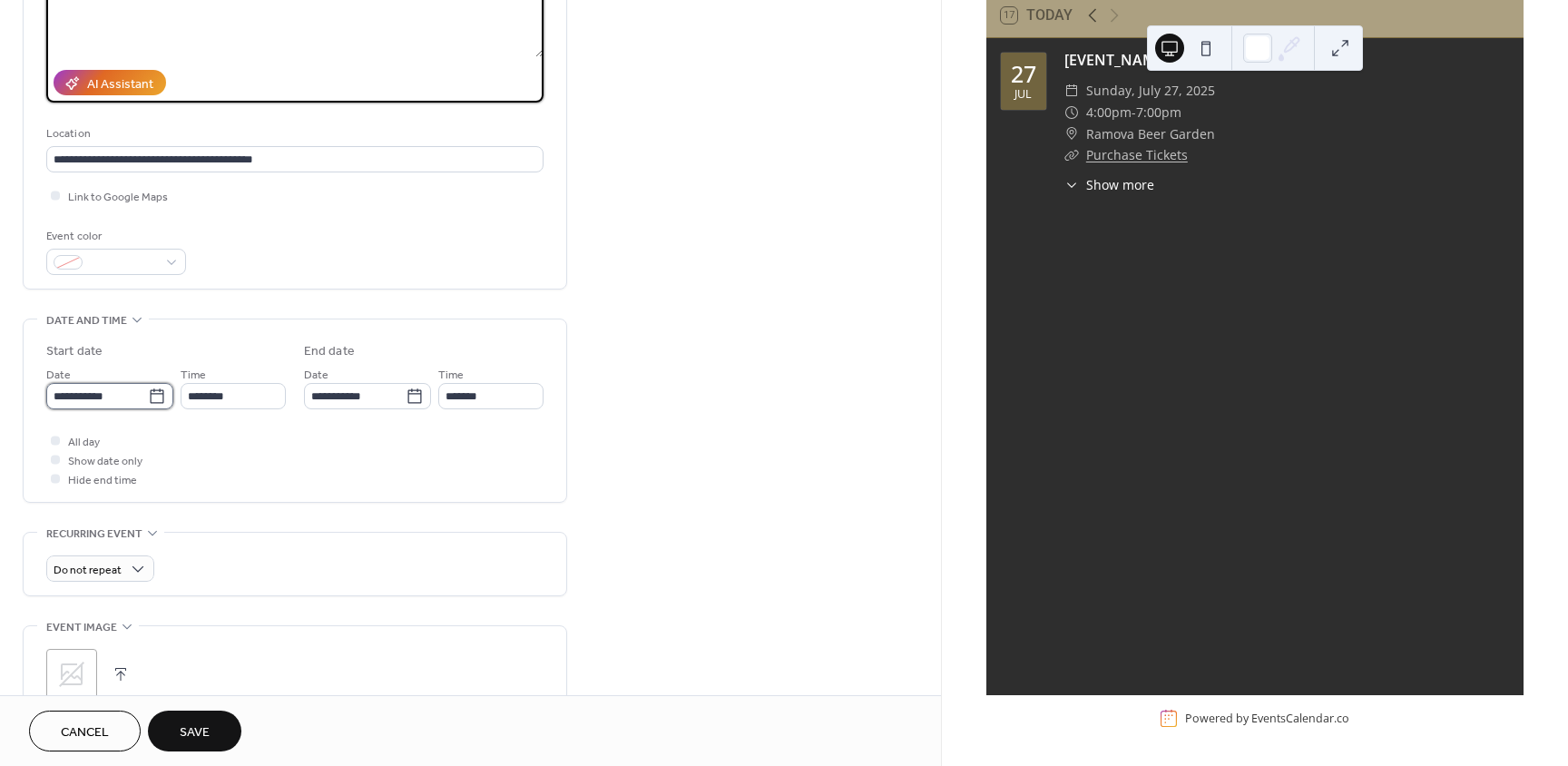 click on "**********" at bounding box center [97, 396] 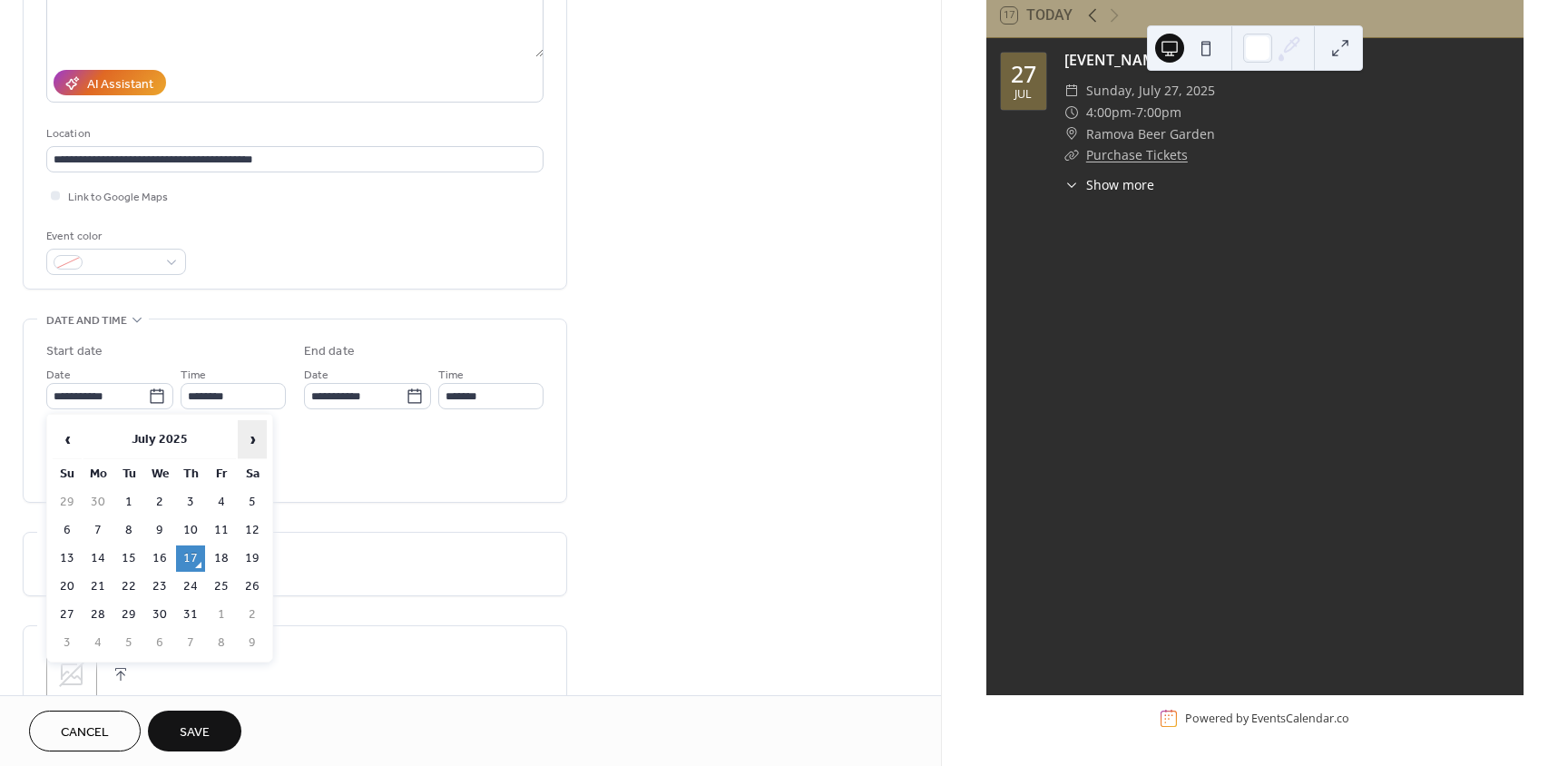 click on "›" at bounding box center (252, 439) 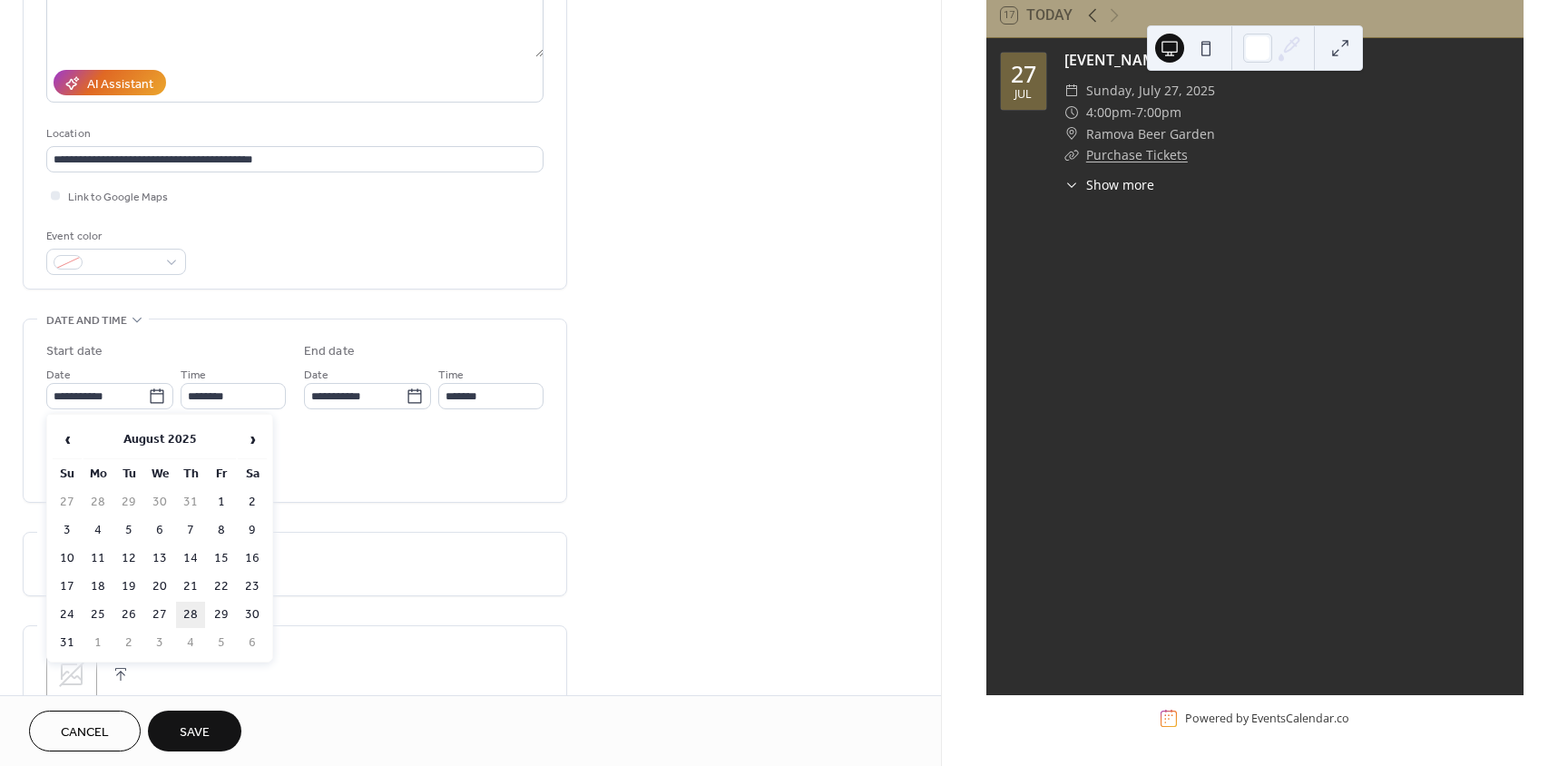click on "28" at bounding box center (191, 614) 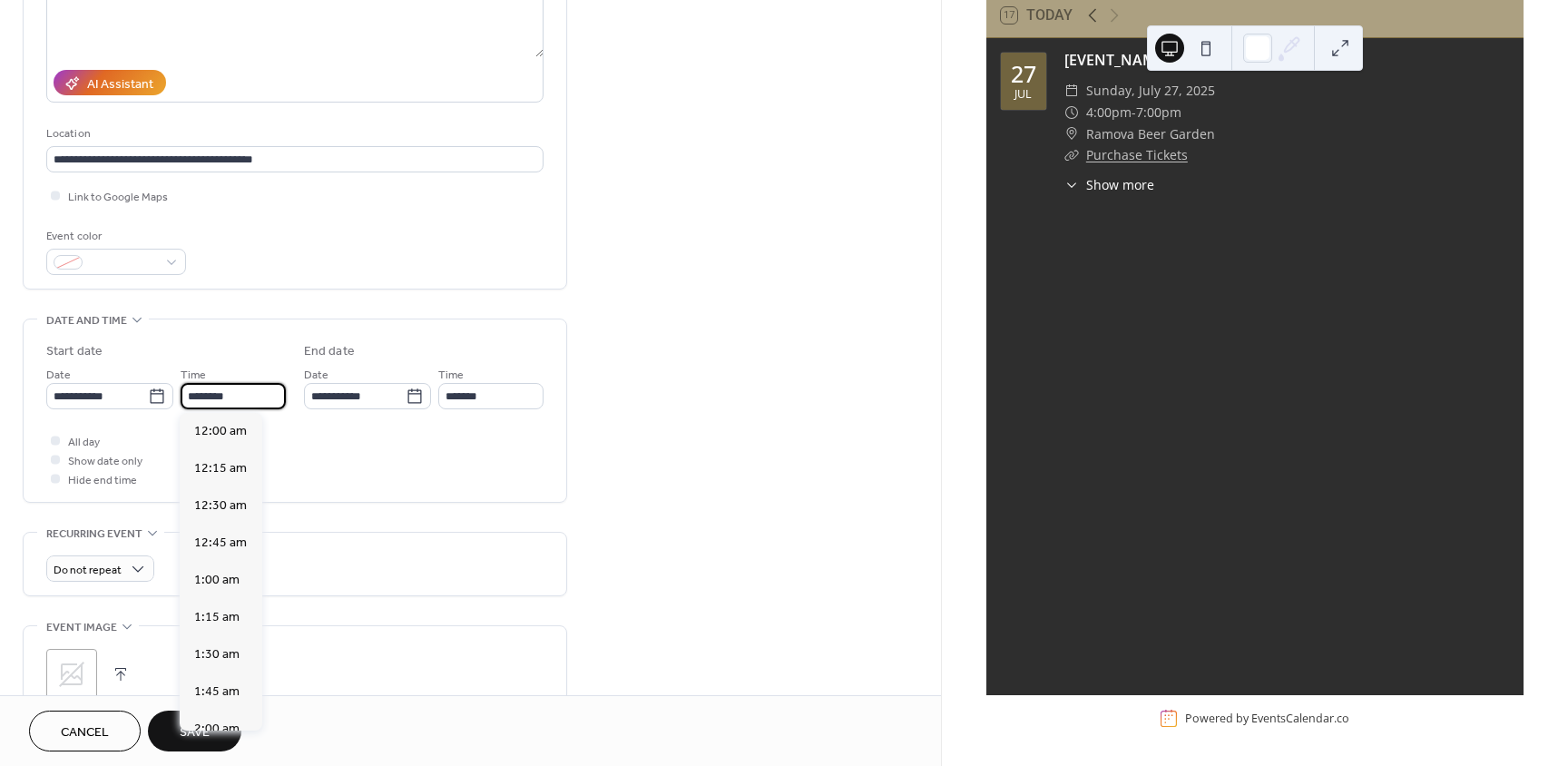 click on "********" at bounding box center (233, 396) 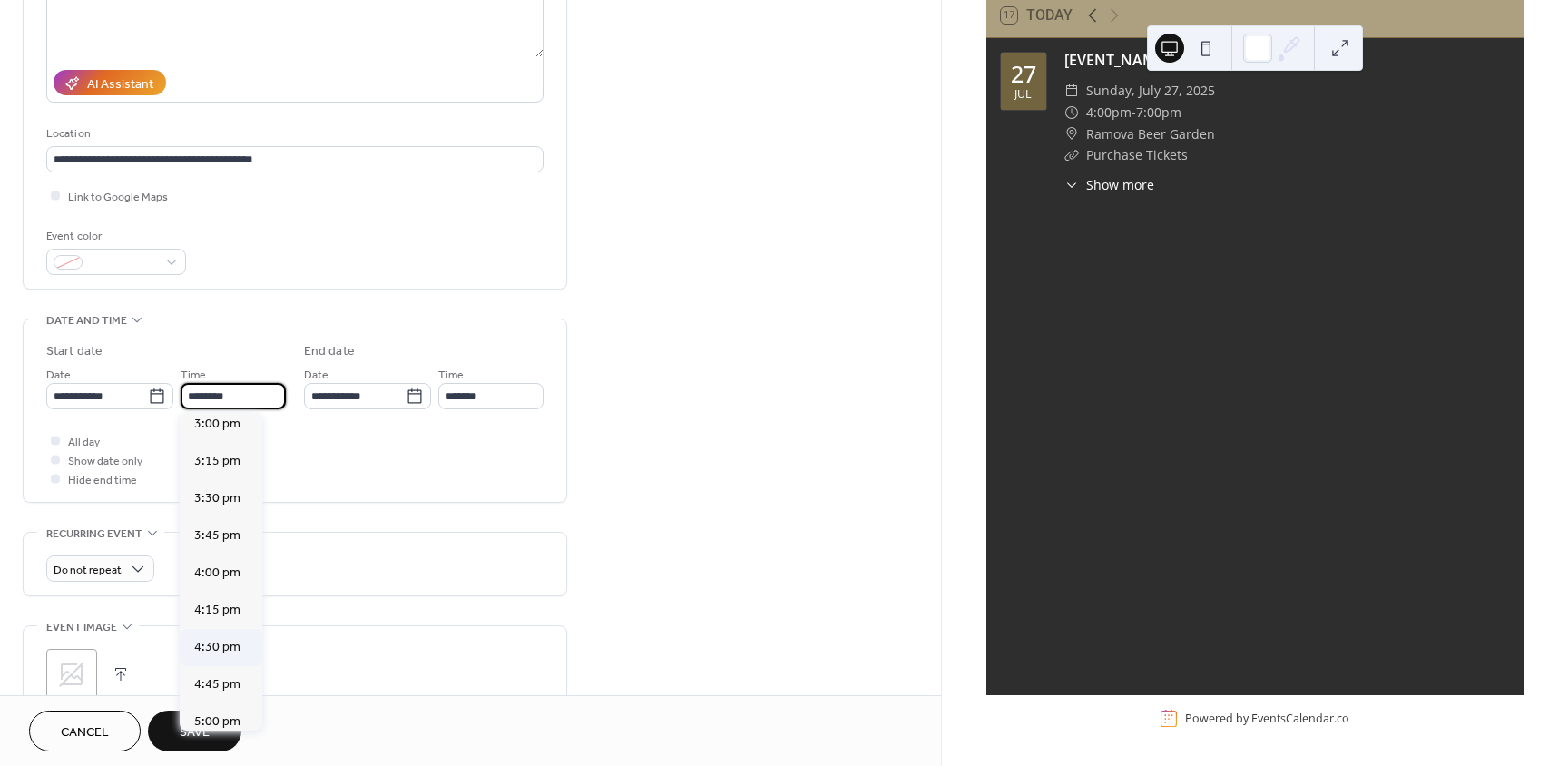 scroll, scrollTop: 2331, scrollLeft: 0, axis: vertical 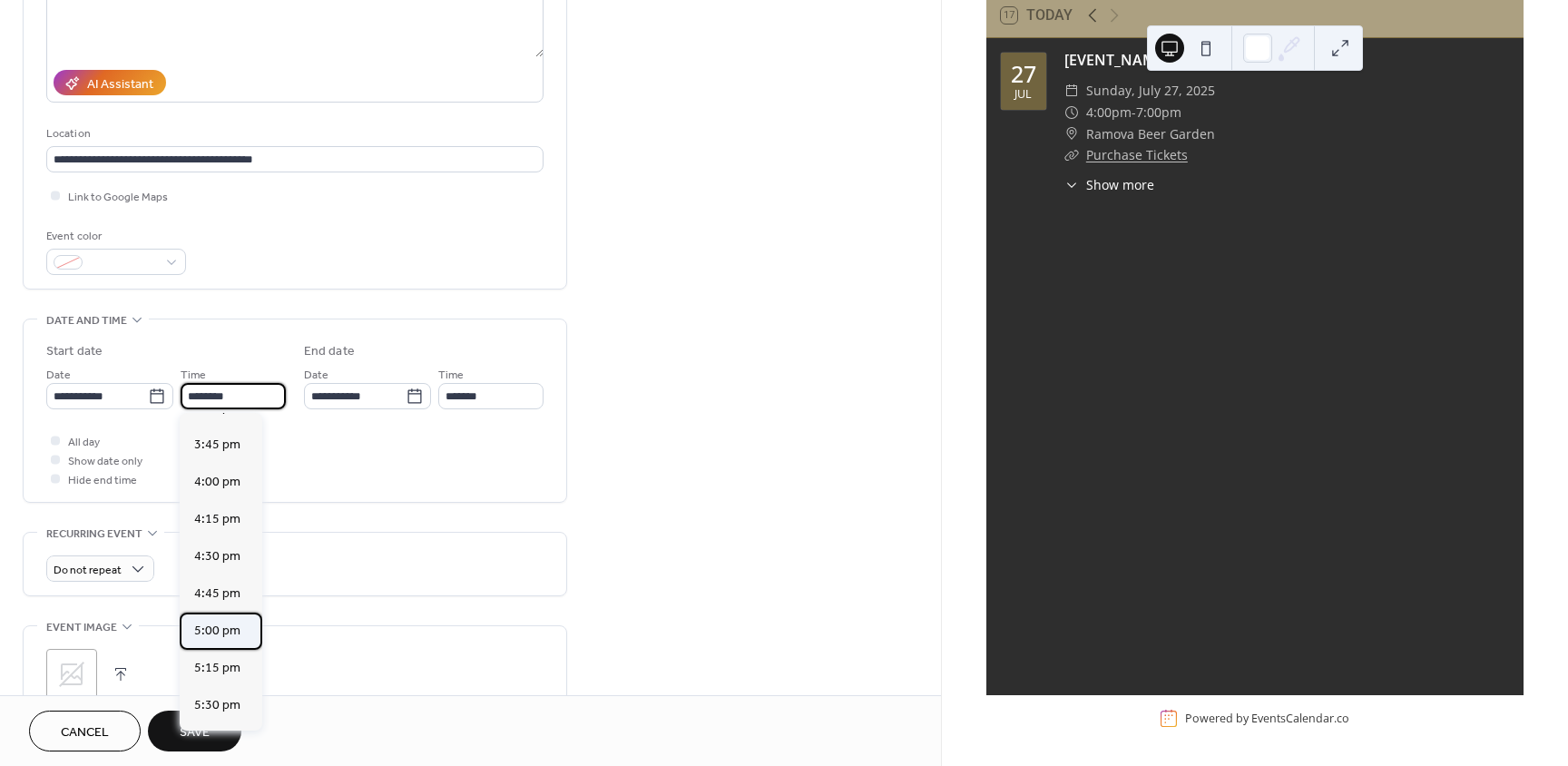 click on "5:00 pm" at bounding box center [217, 631] 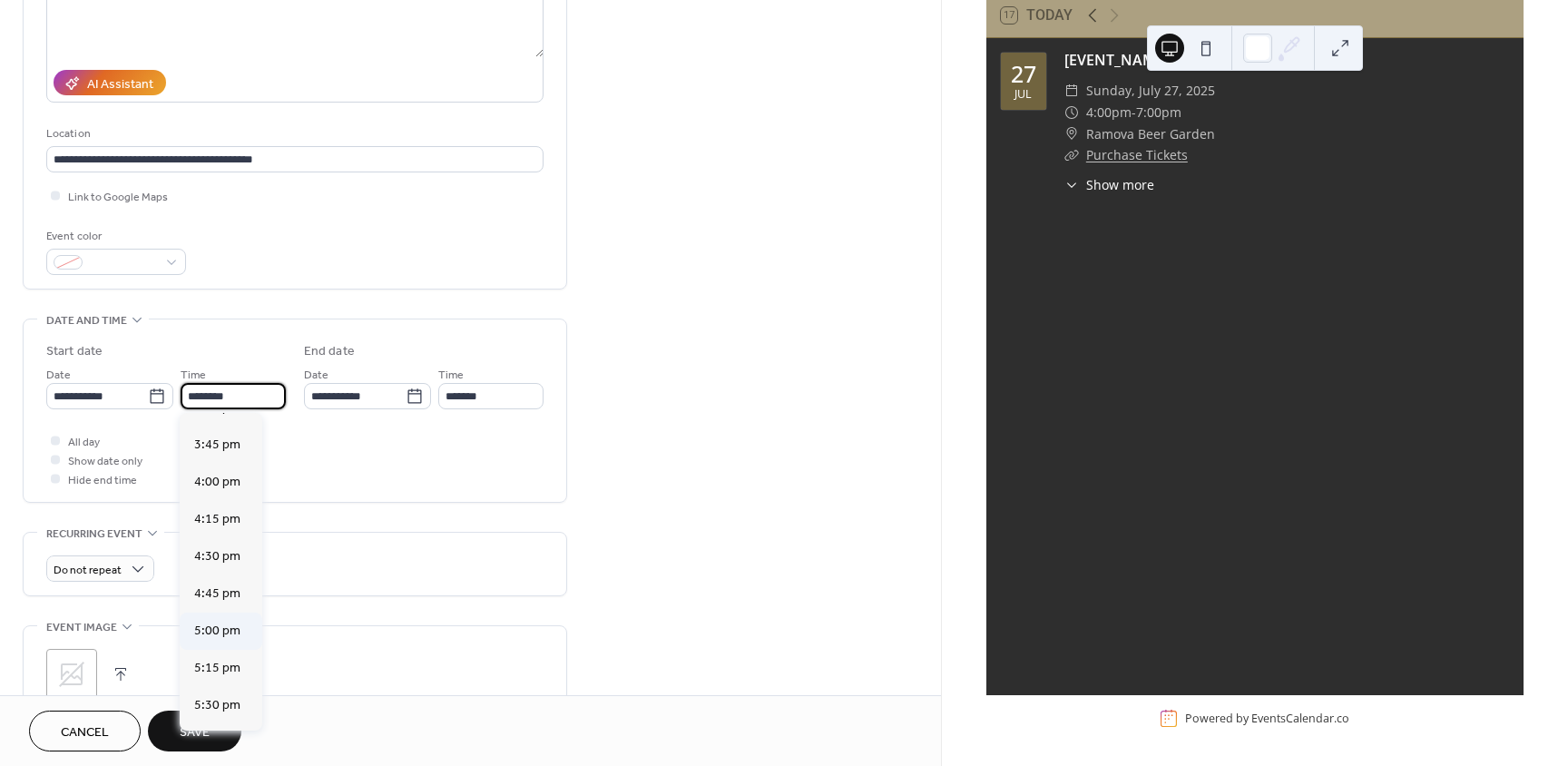 type on "*******" 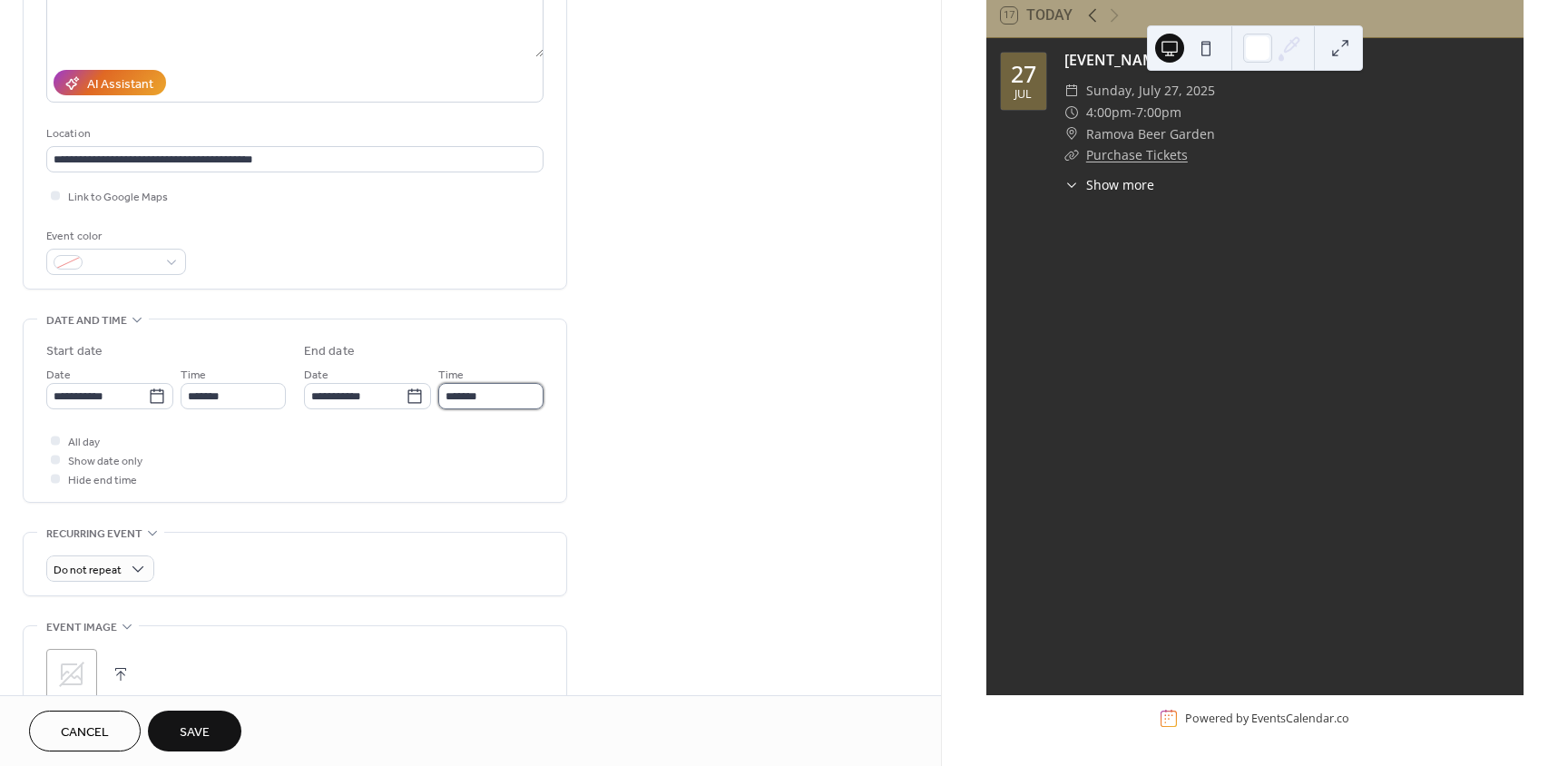 click on "*******" at bounding box center (491, 396) 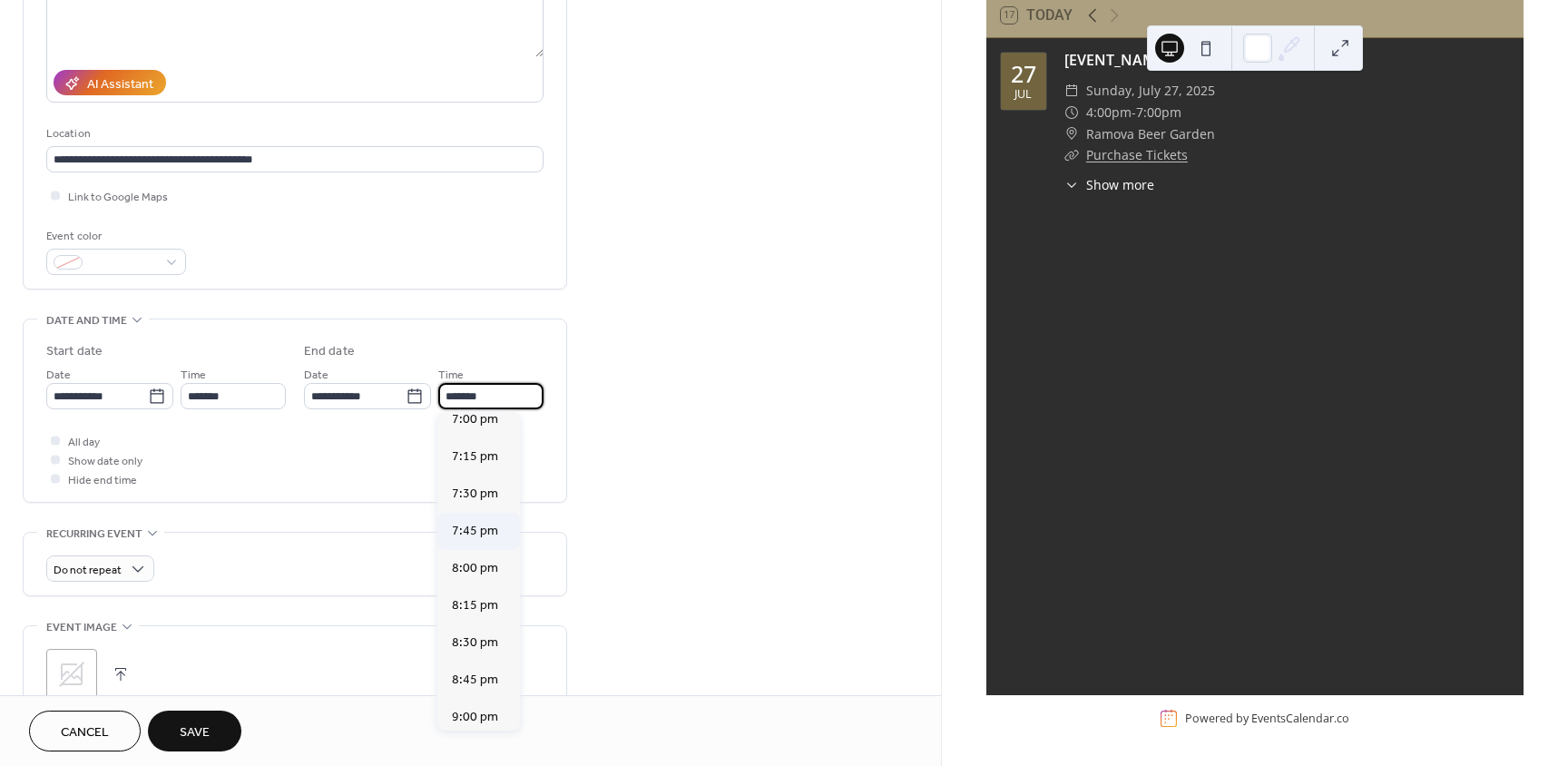 scroll, scrollTop: 363, scrollLeft: 0, axis: vertical 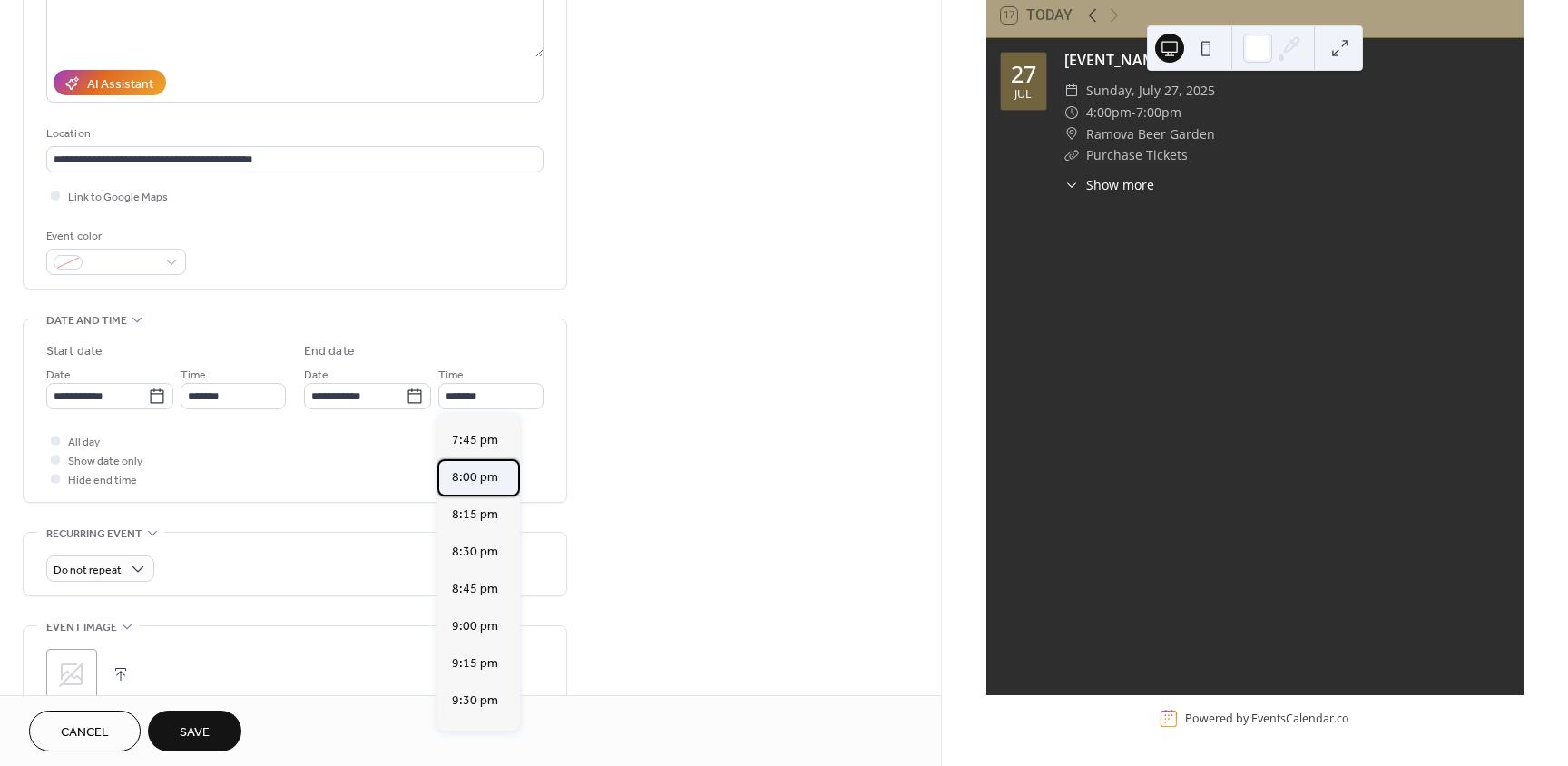 click on "8:00 pm" at bounding box center (475, 477) 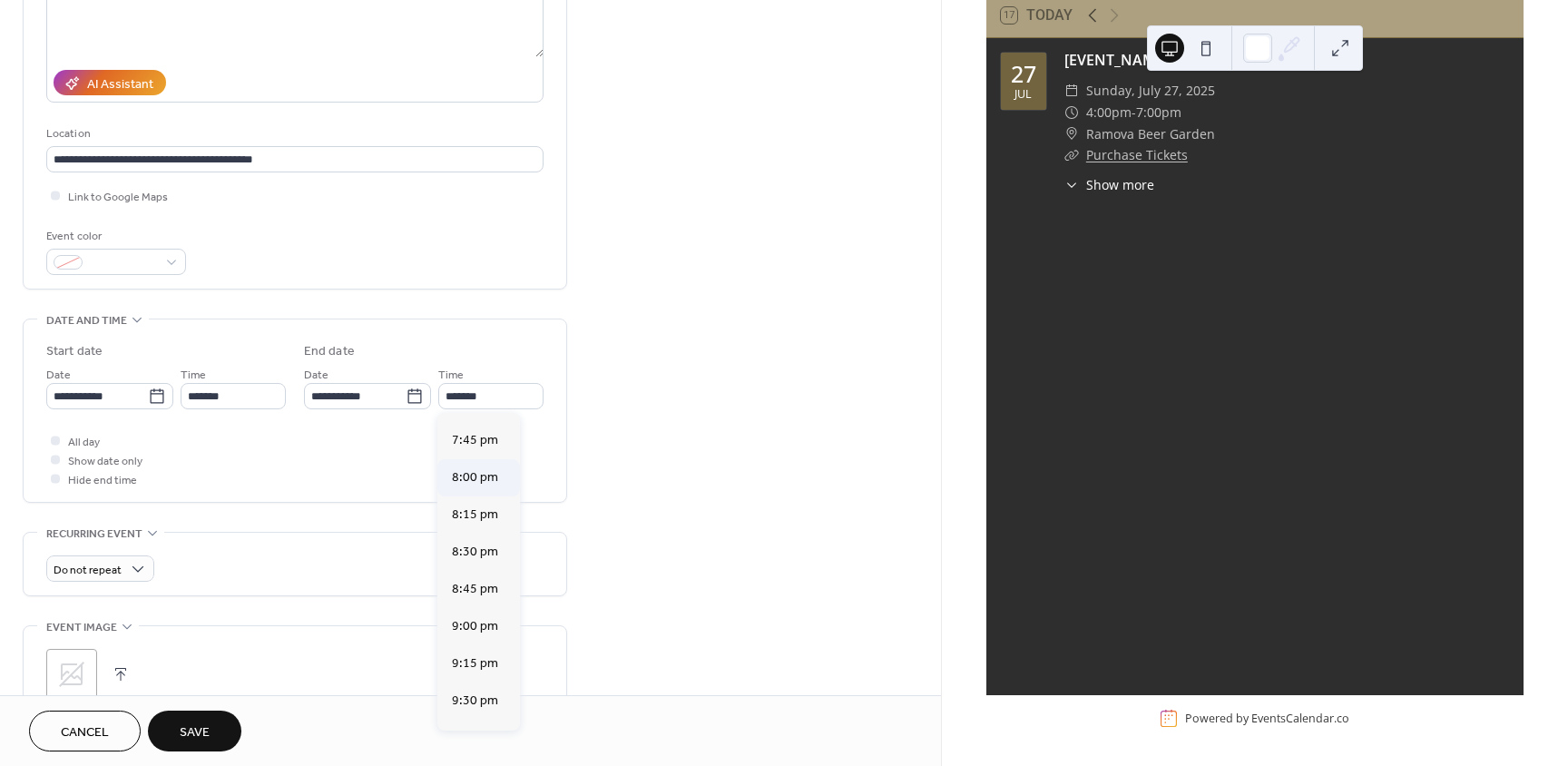 type on "*******" 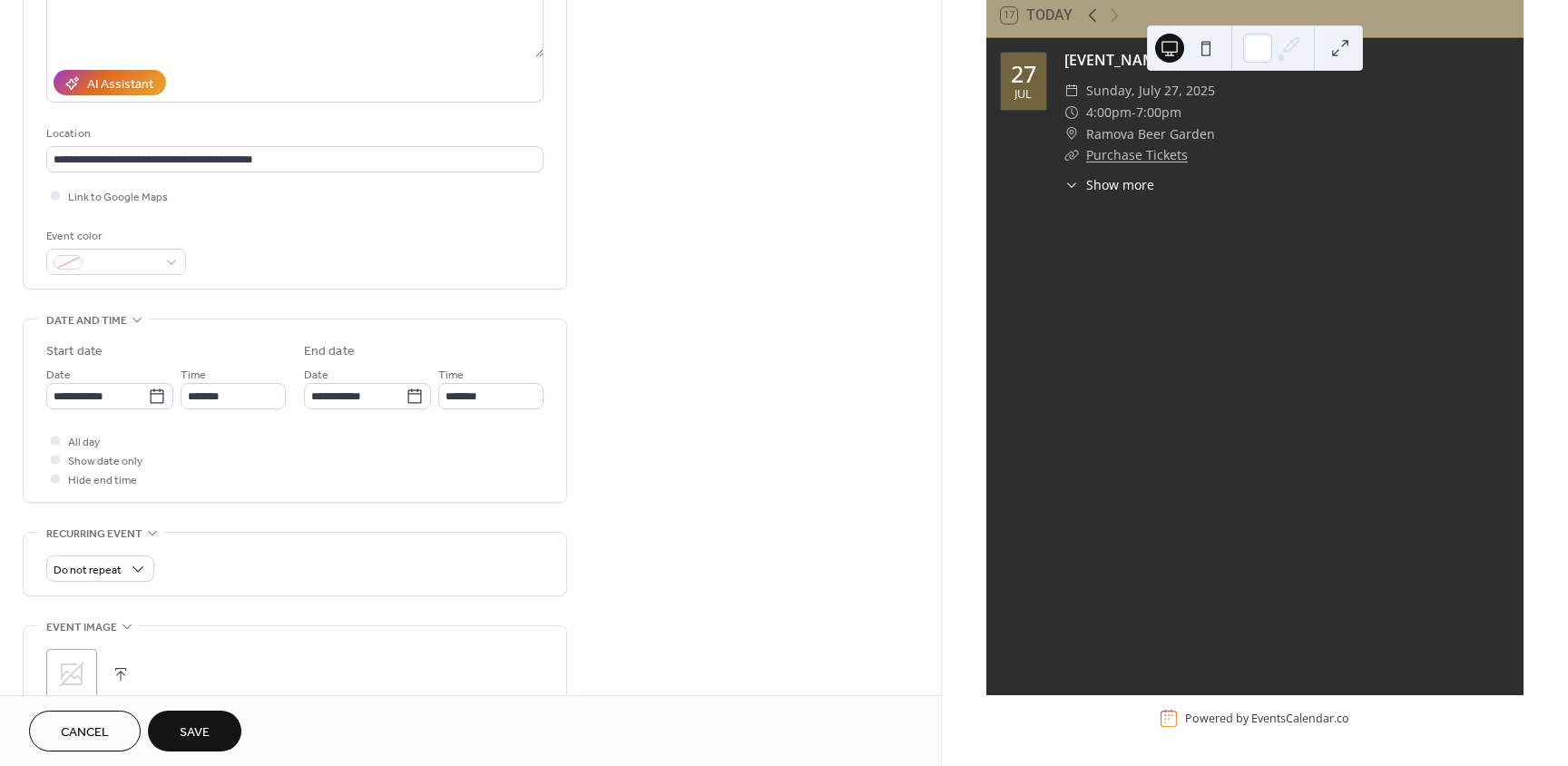 click on "**********" at bounding box center (470, 490) 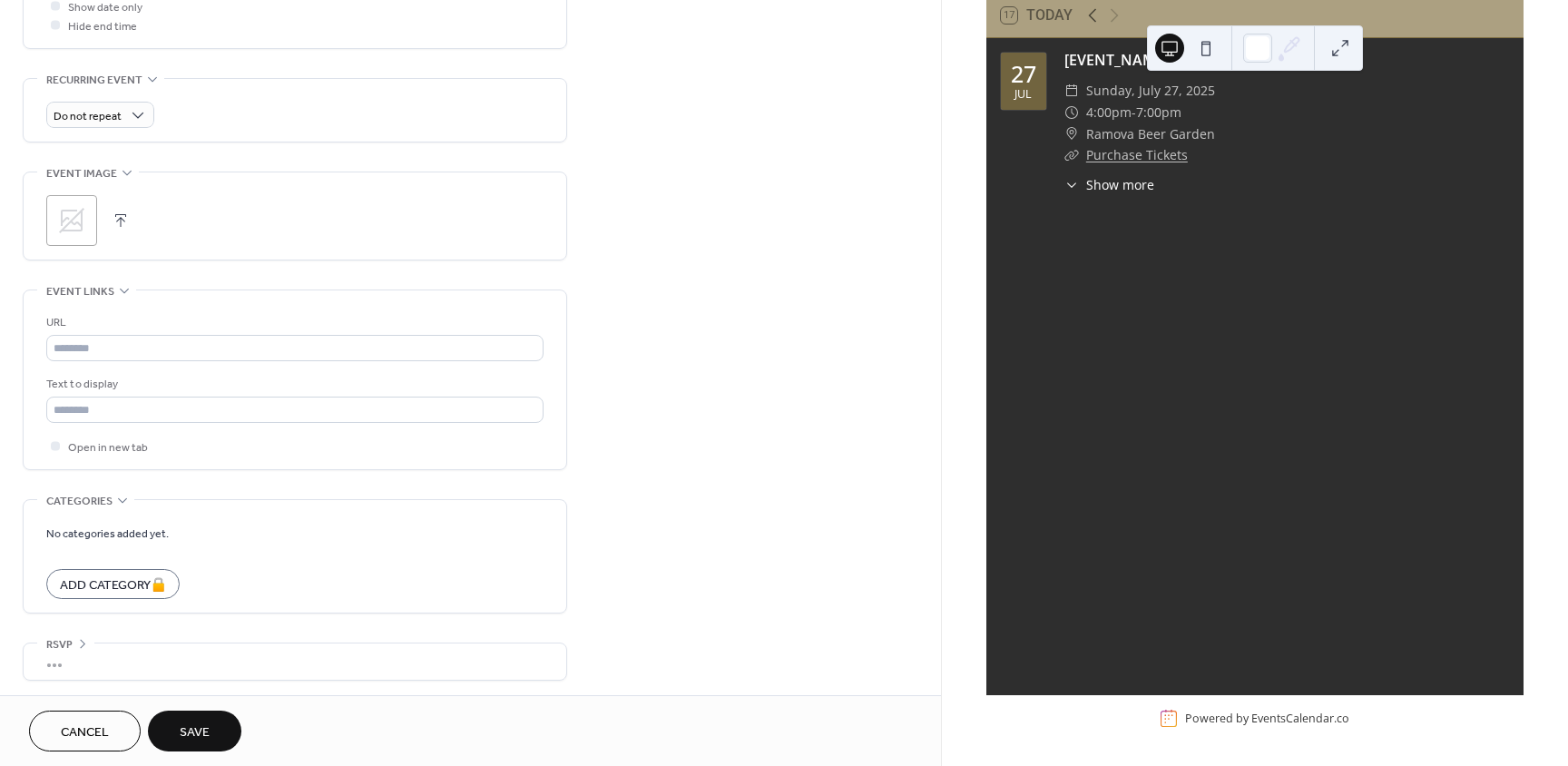 scroll, scrollTop: 730, scrollLeft: 0, axis: vertical 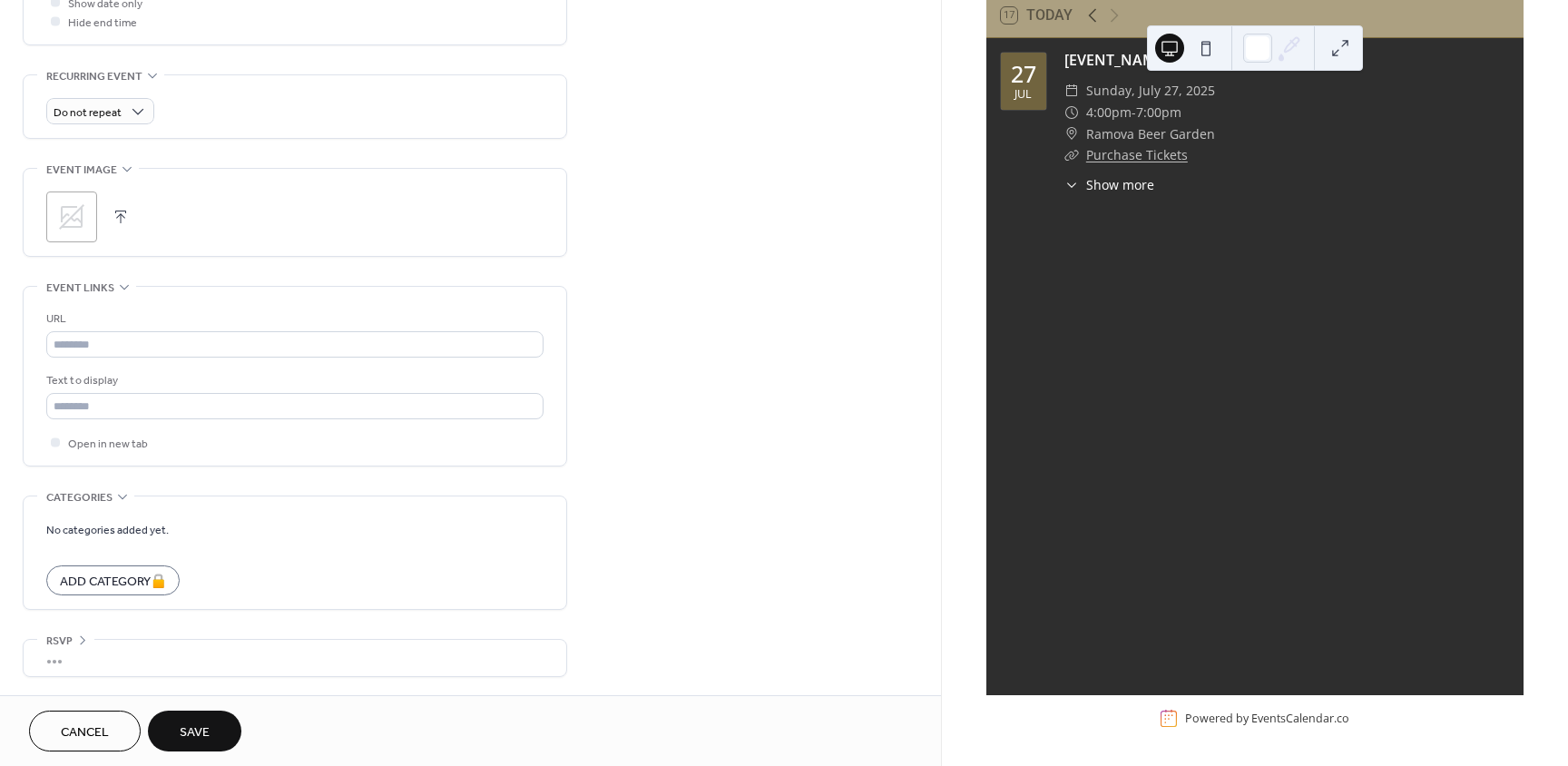click on "Save" at bounding box center [194, 732] 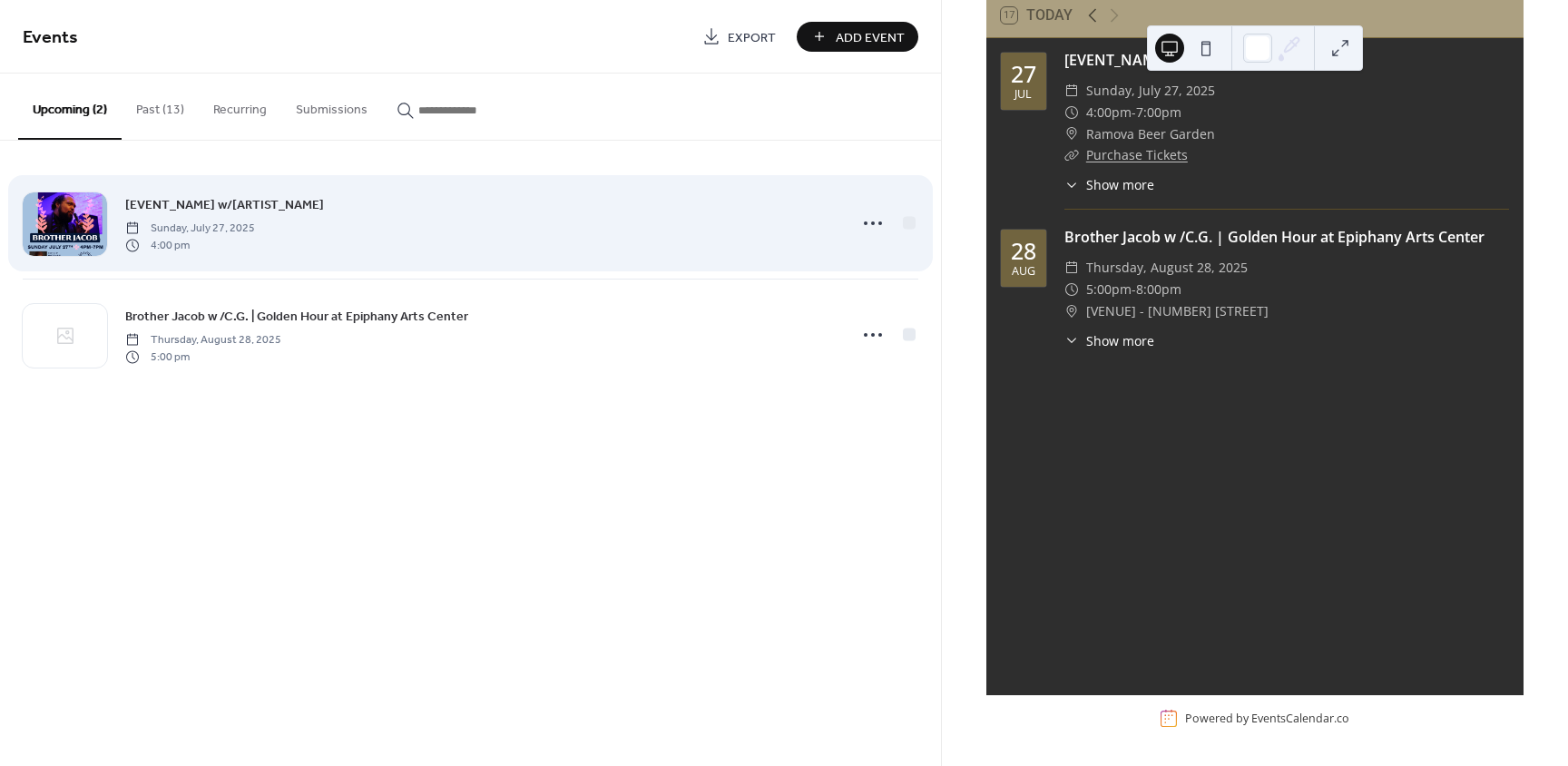 click on "[EVENT_NAME] w/[ARTIST_NAME]" at bounding box center [224, 205] 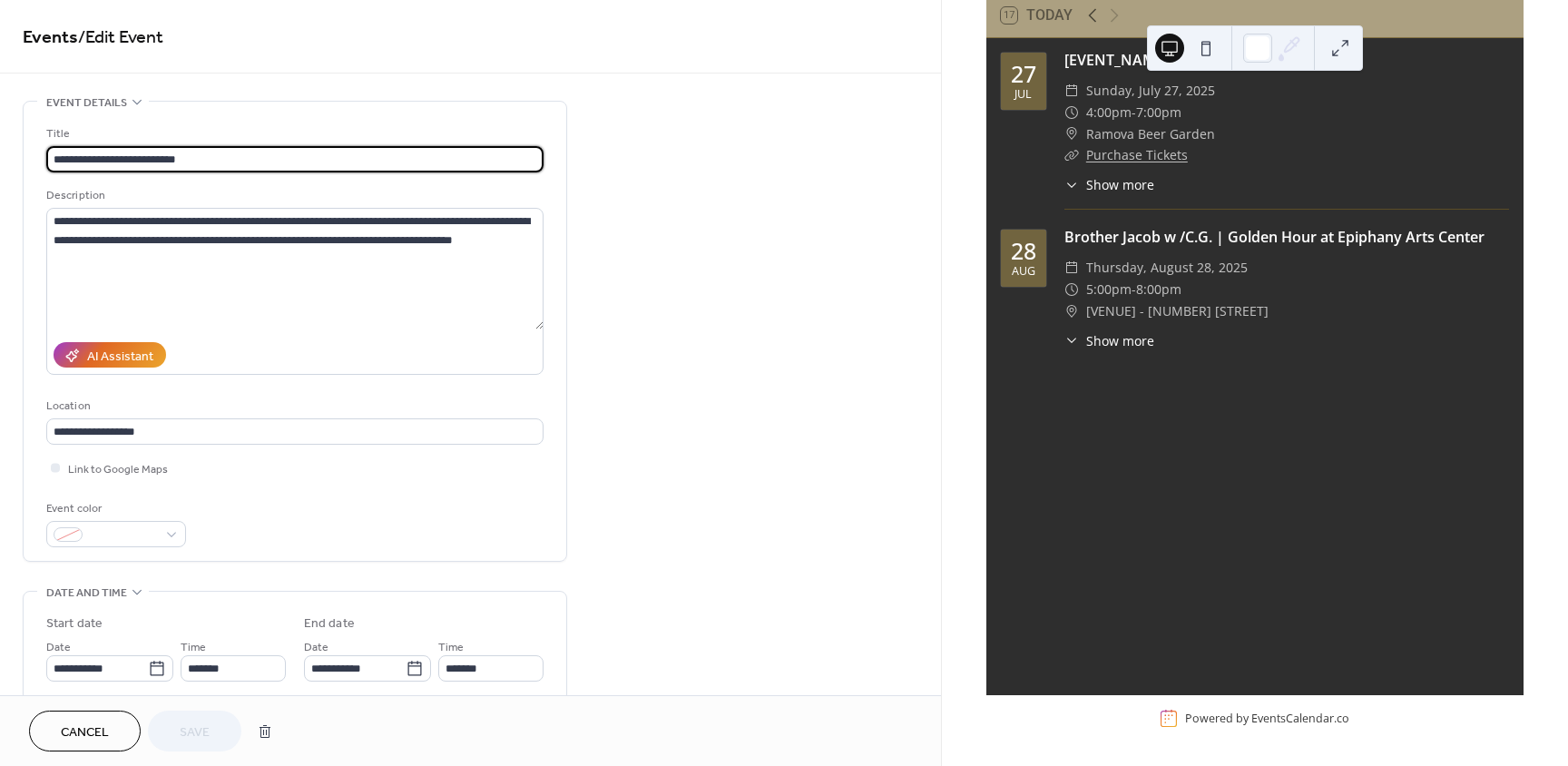 click on "**********" at bounding box center (295, 159) 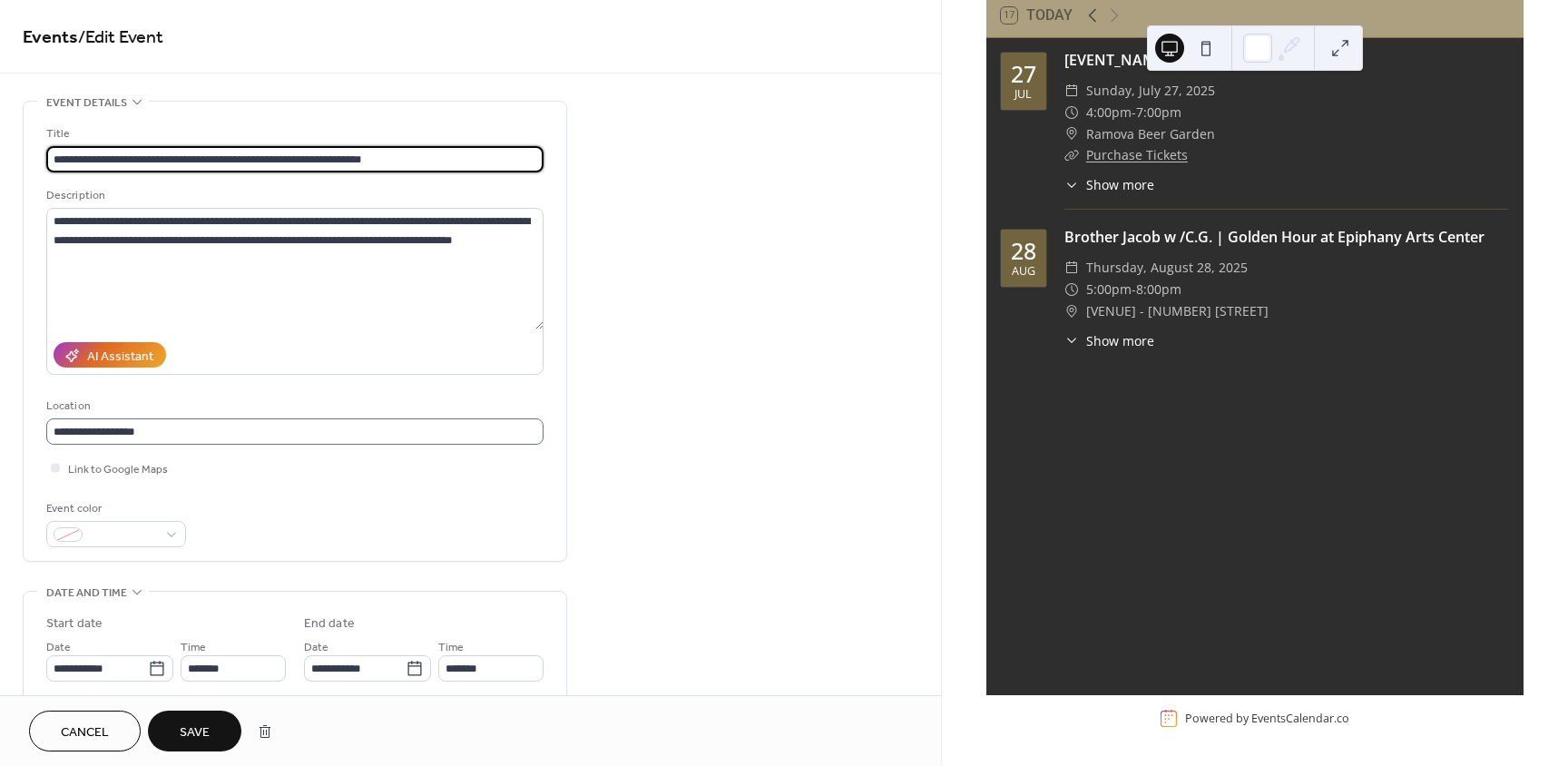 type on "**********" 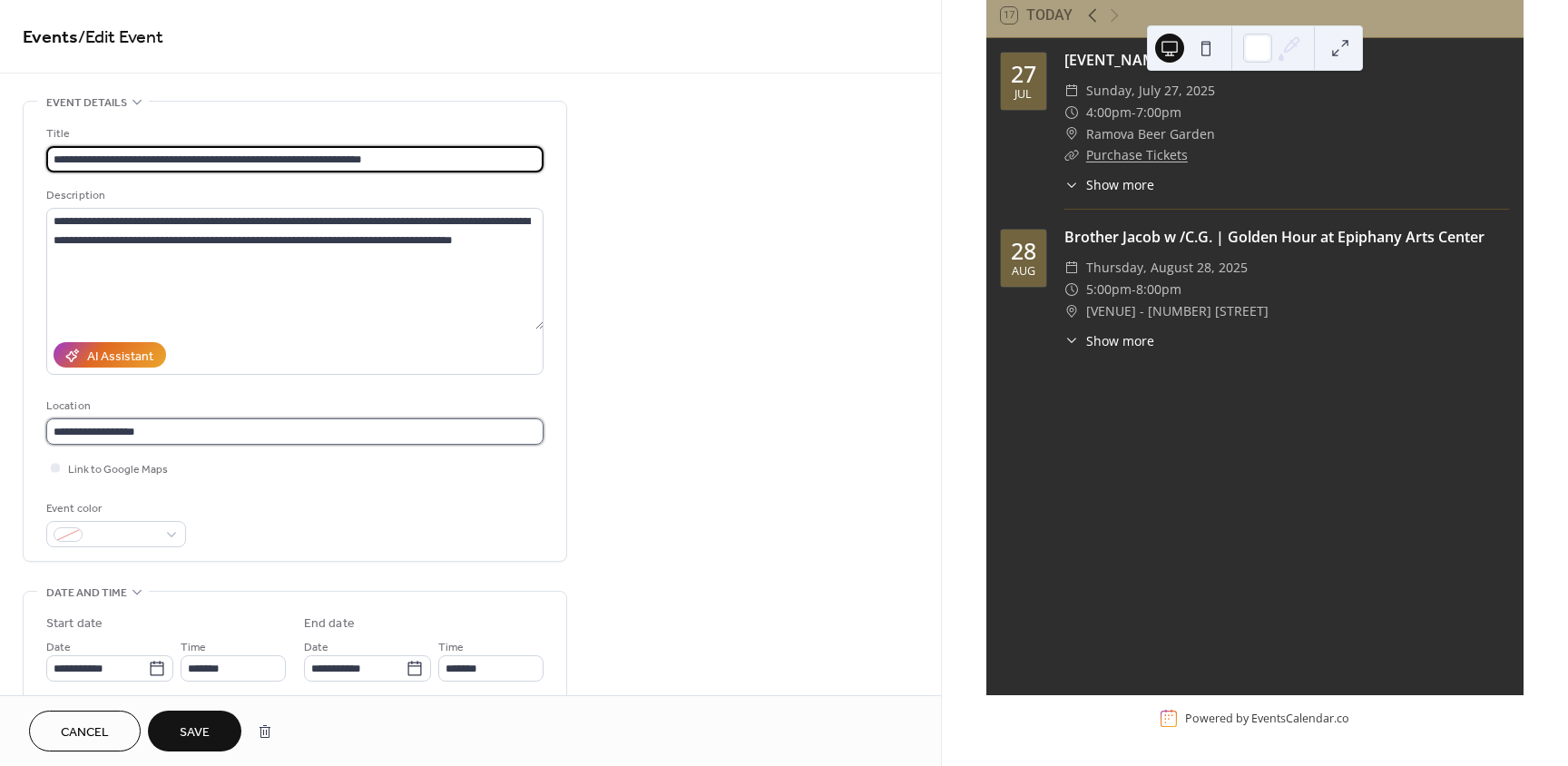click on "**********" at bounding box center (295, 431) 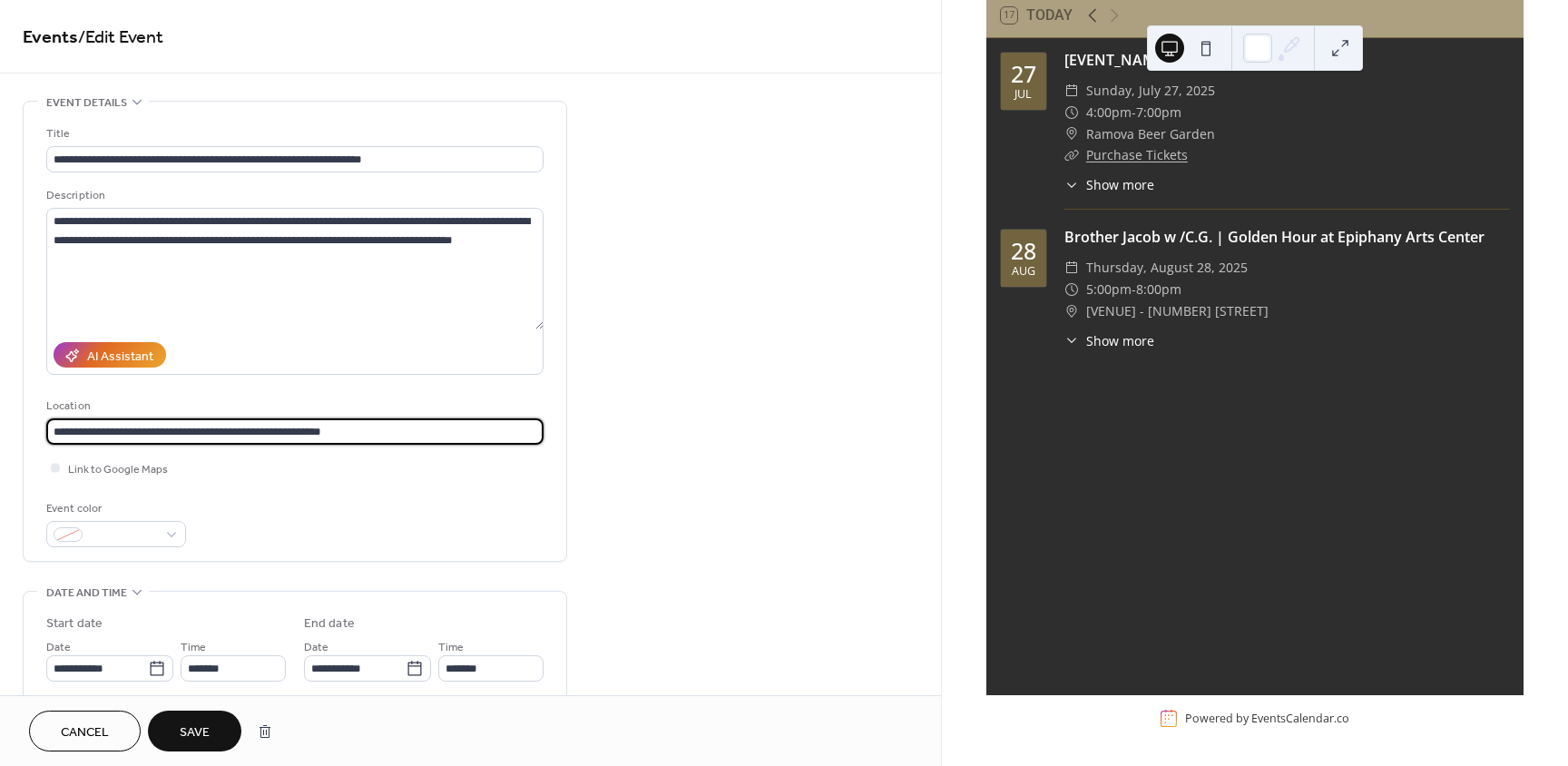 type on "**********" 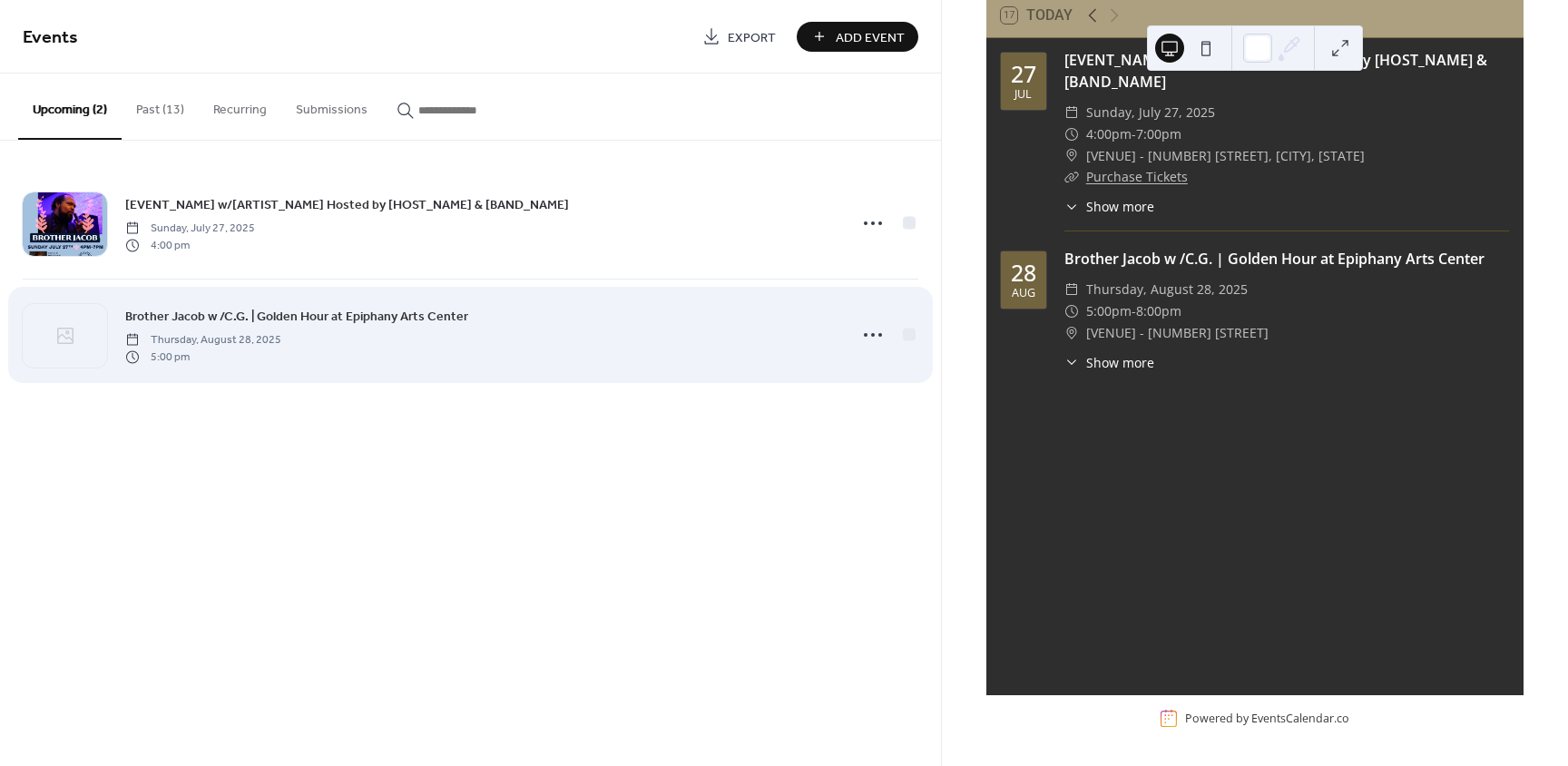 click on "Brother Jacob w /C.G. | Golden Hour at Epiphany Arts Center" at bounding box center (297, 317) 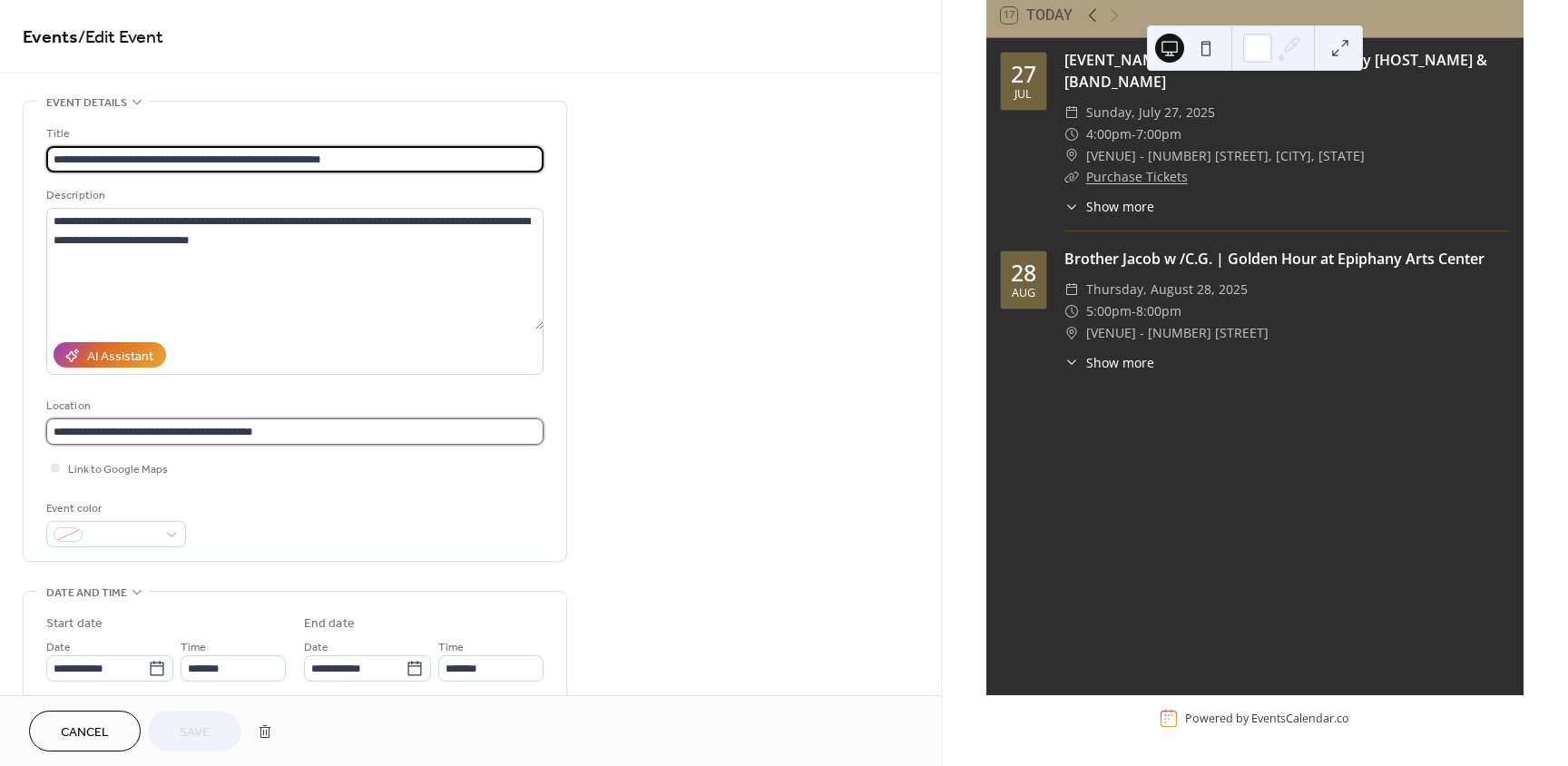 click on "**********" at bounding box center (295, 431) 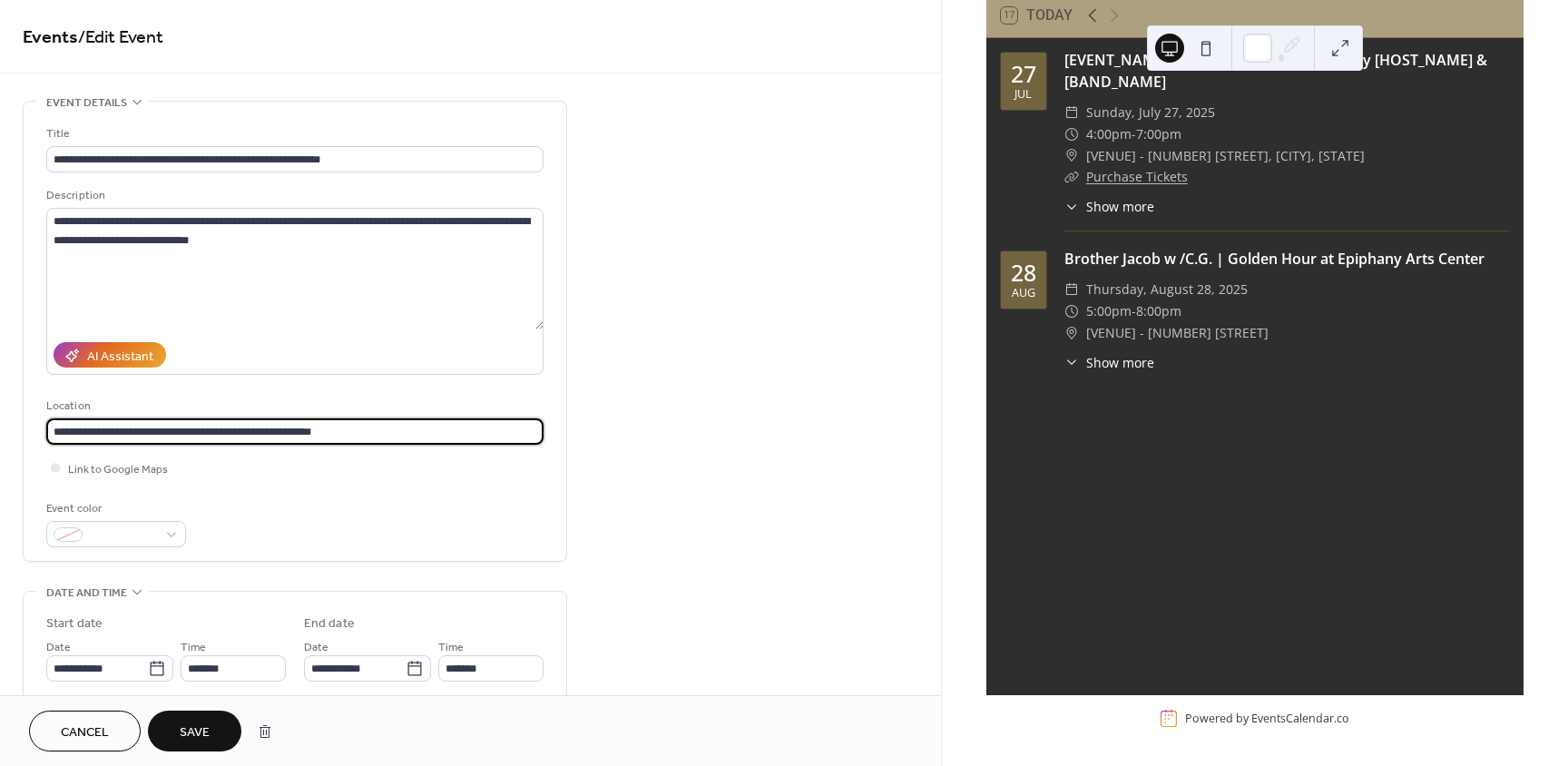 type on "**********" 